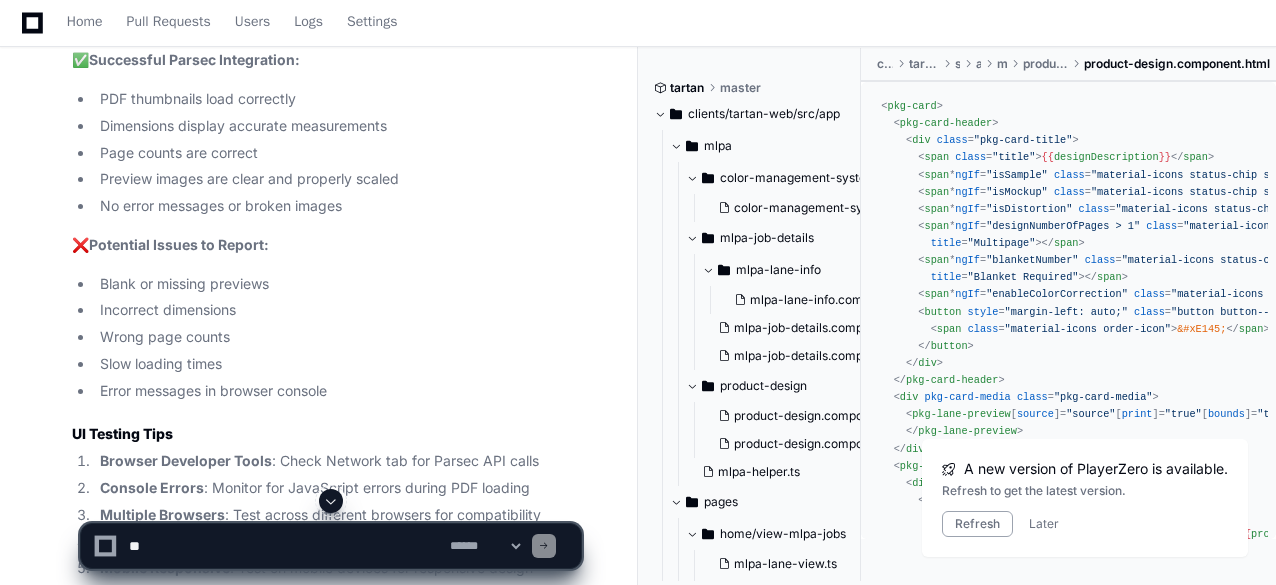 scroll, scrollTop: 6267, scrollLeft: 0, axis: vertical 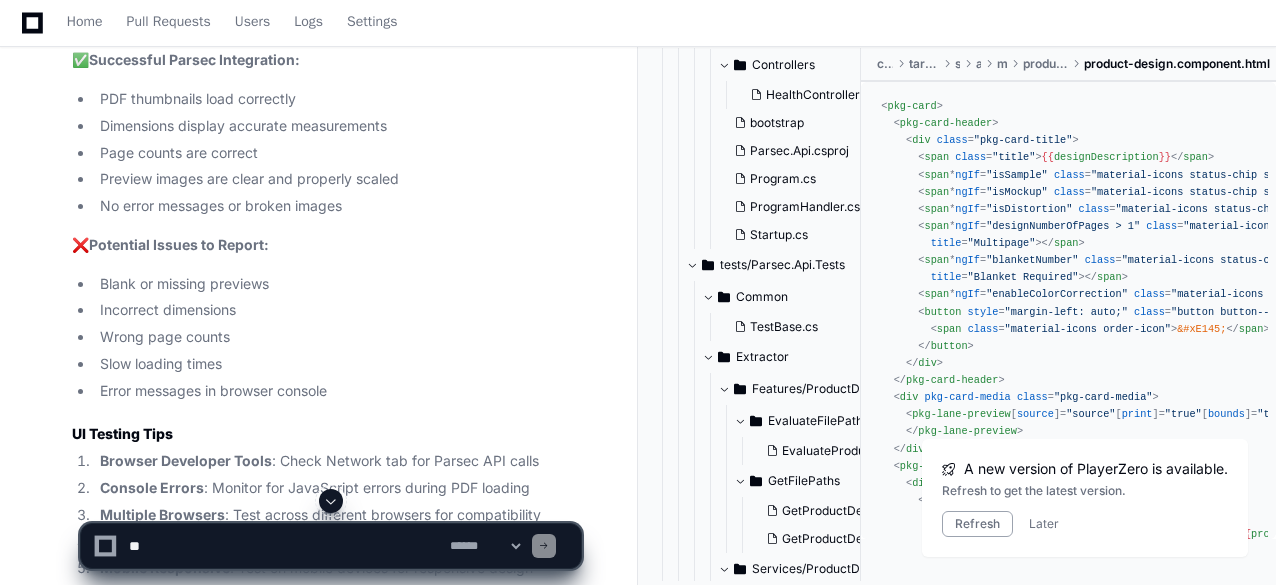click 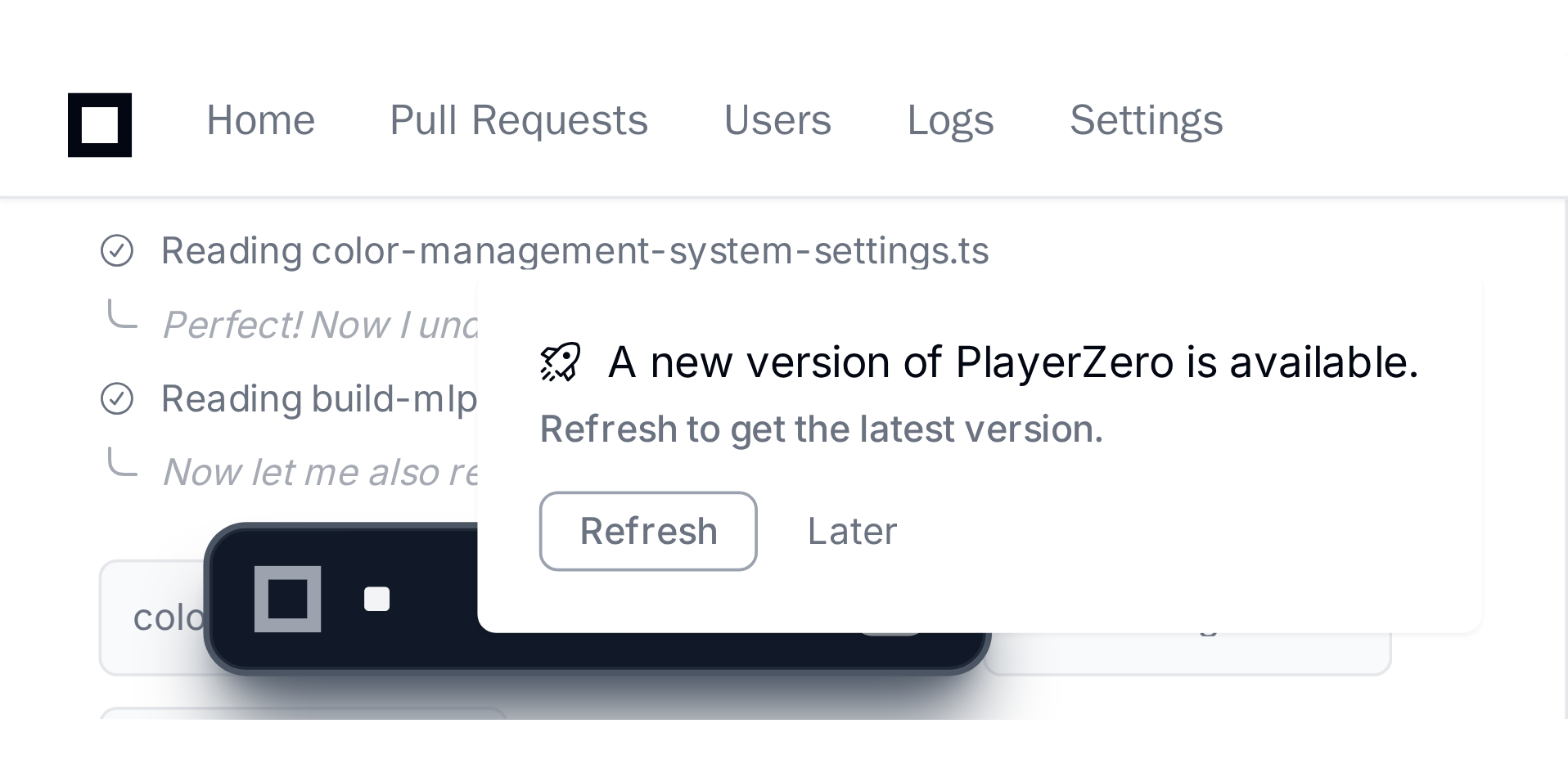 scroll, scrollTop: 6249, scrollLeft: 0, axis: vertical 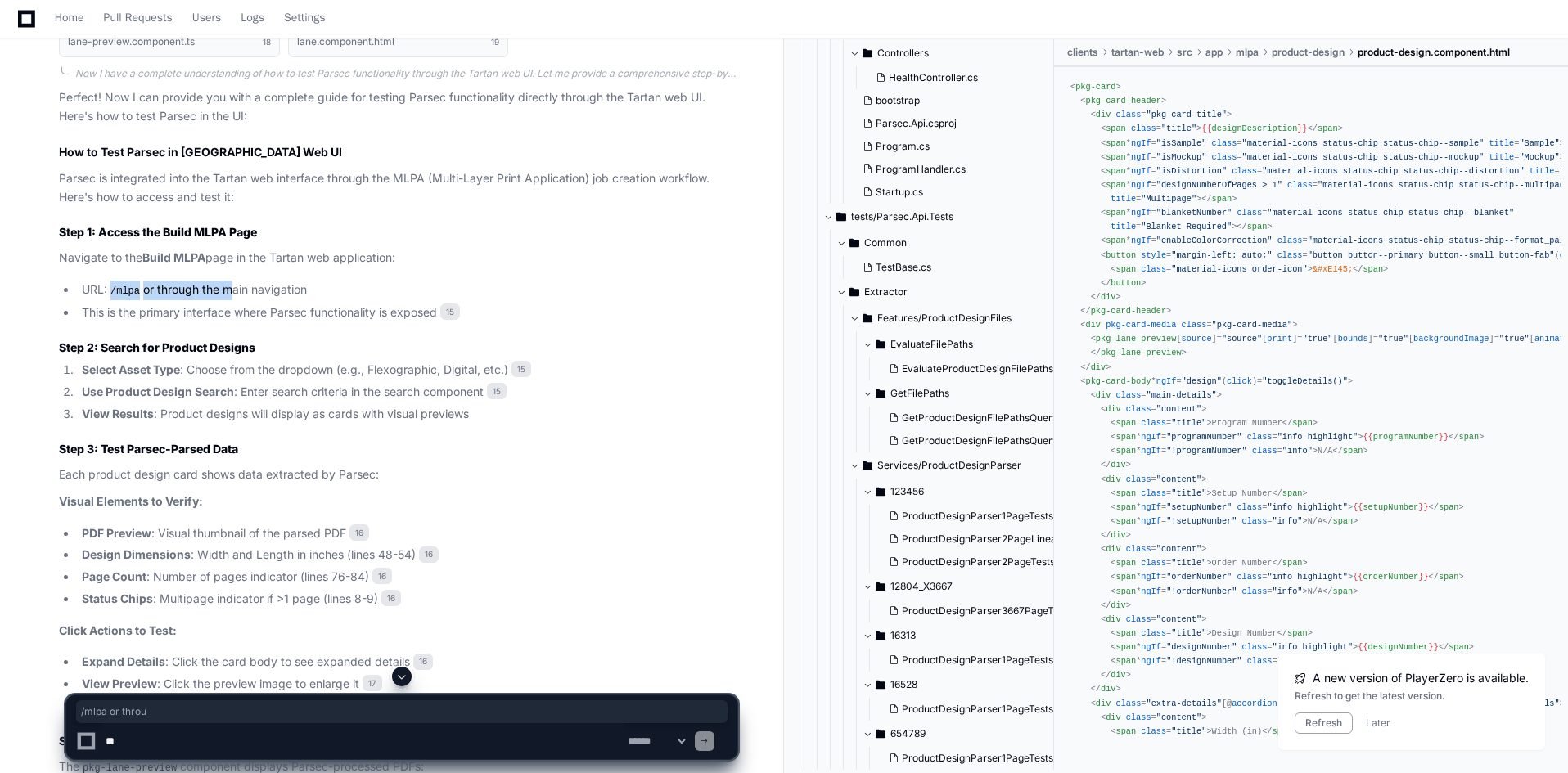 drag, startPoint x: 109, startPoint y: 357, endPoint x: 231, endPoint y: 353, distance: 122.06556 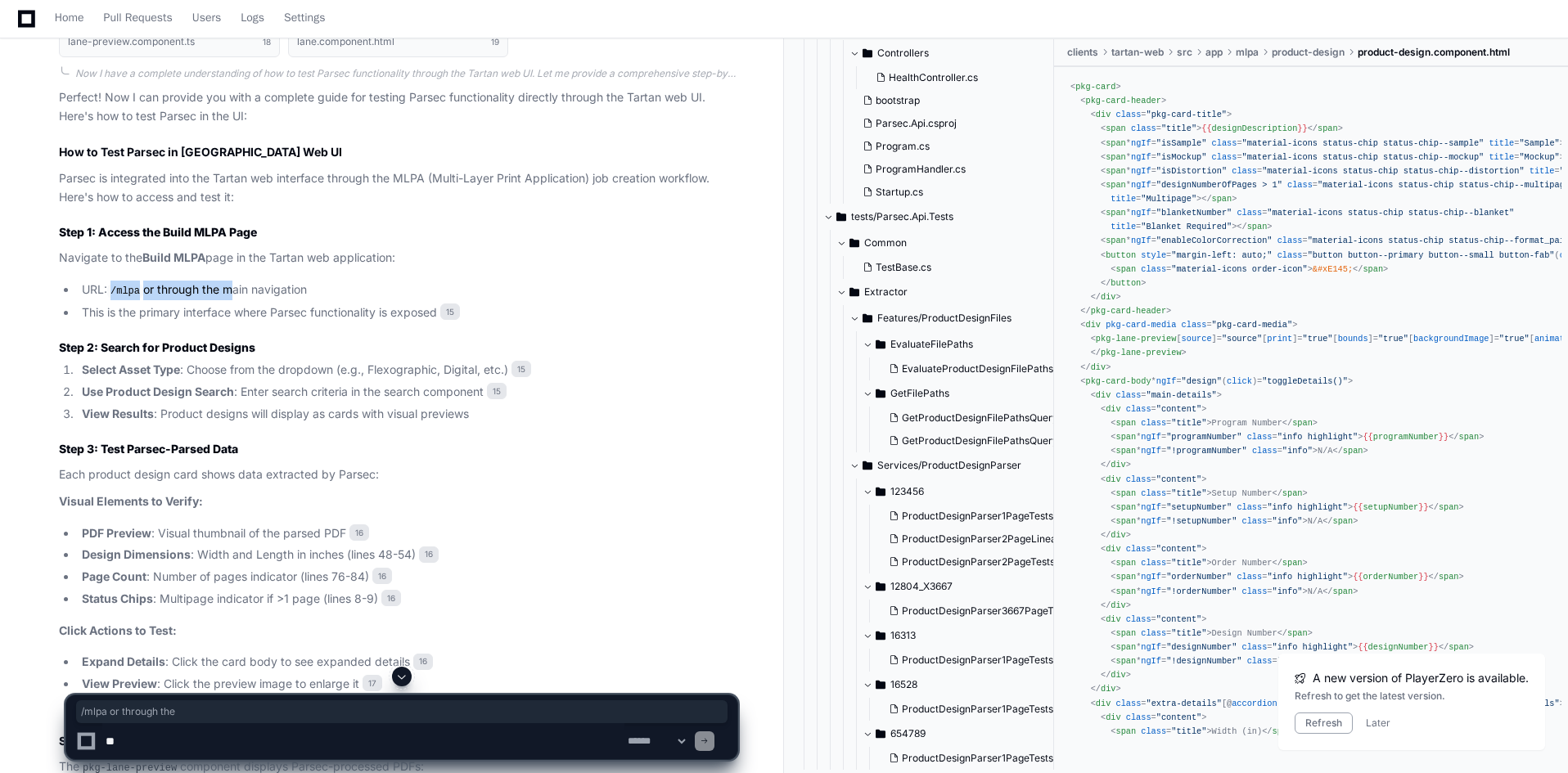 scroll, scrollTop: 3530, scrollLeft: 0, axis: vertical 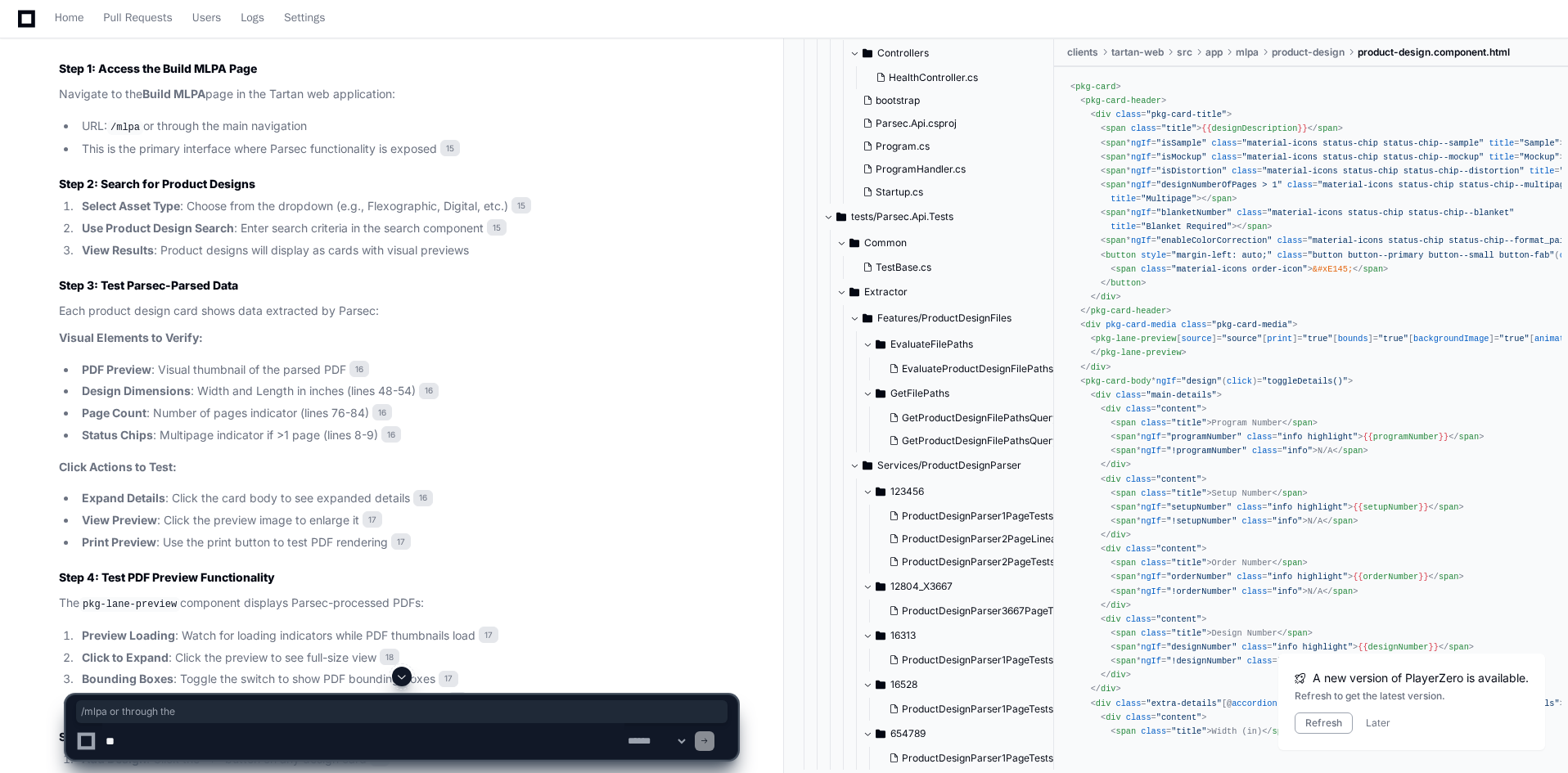 click on "Each product design card shows data extracted by Parsec:" 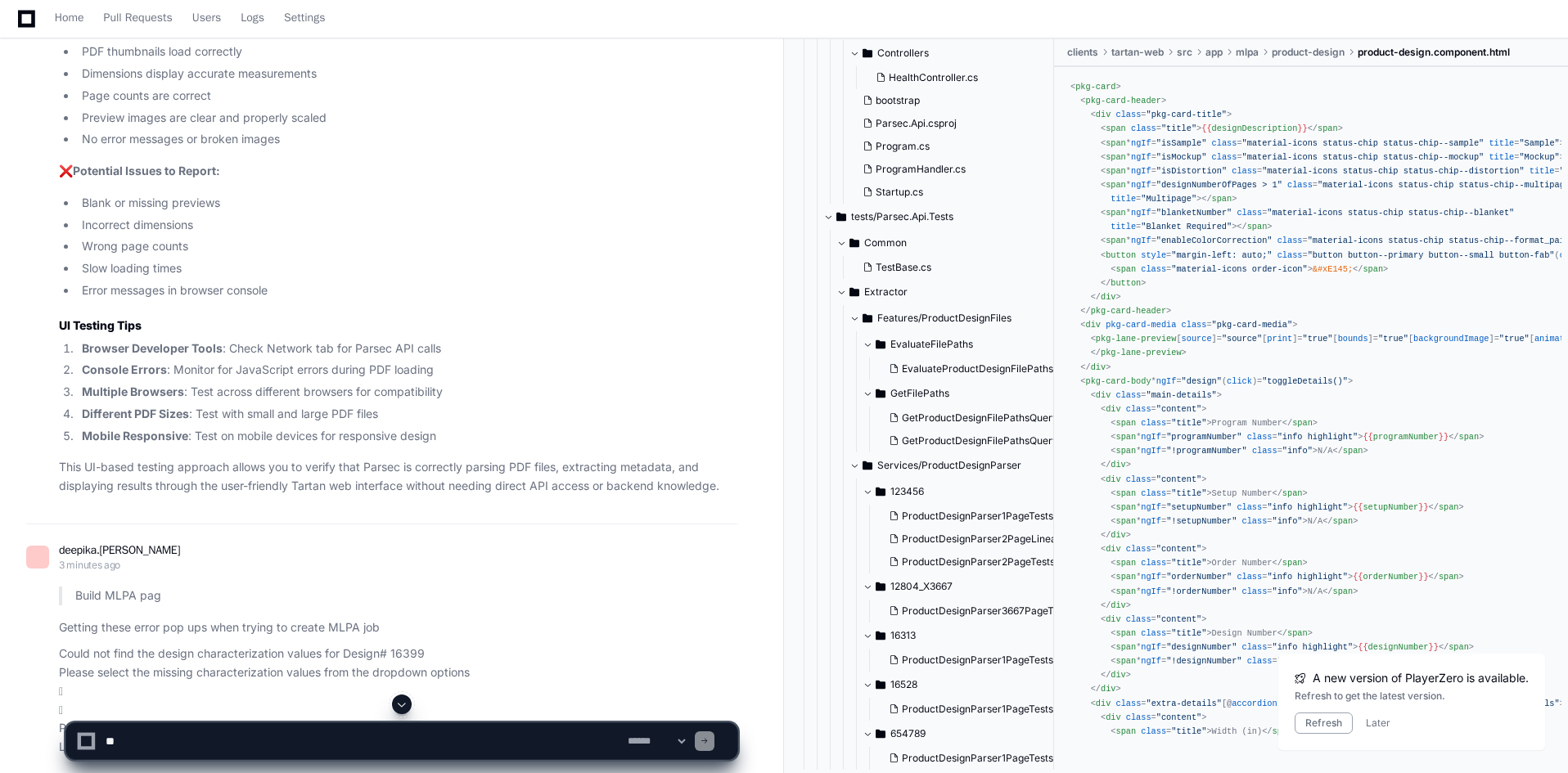 click 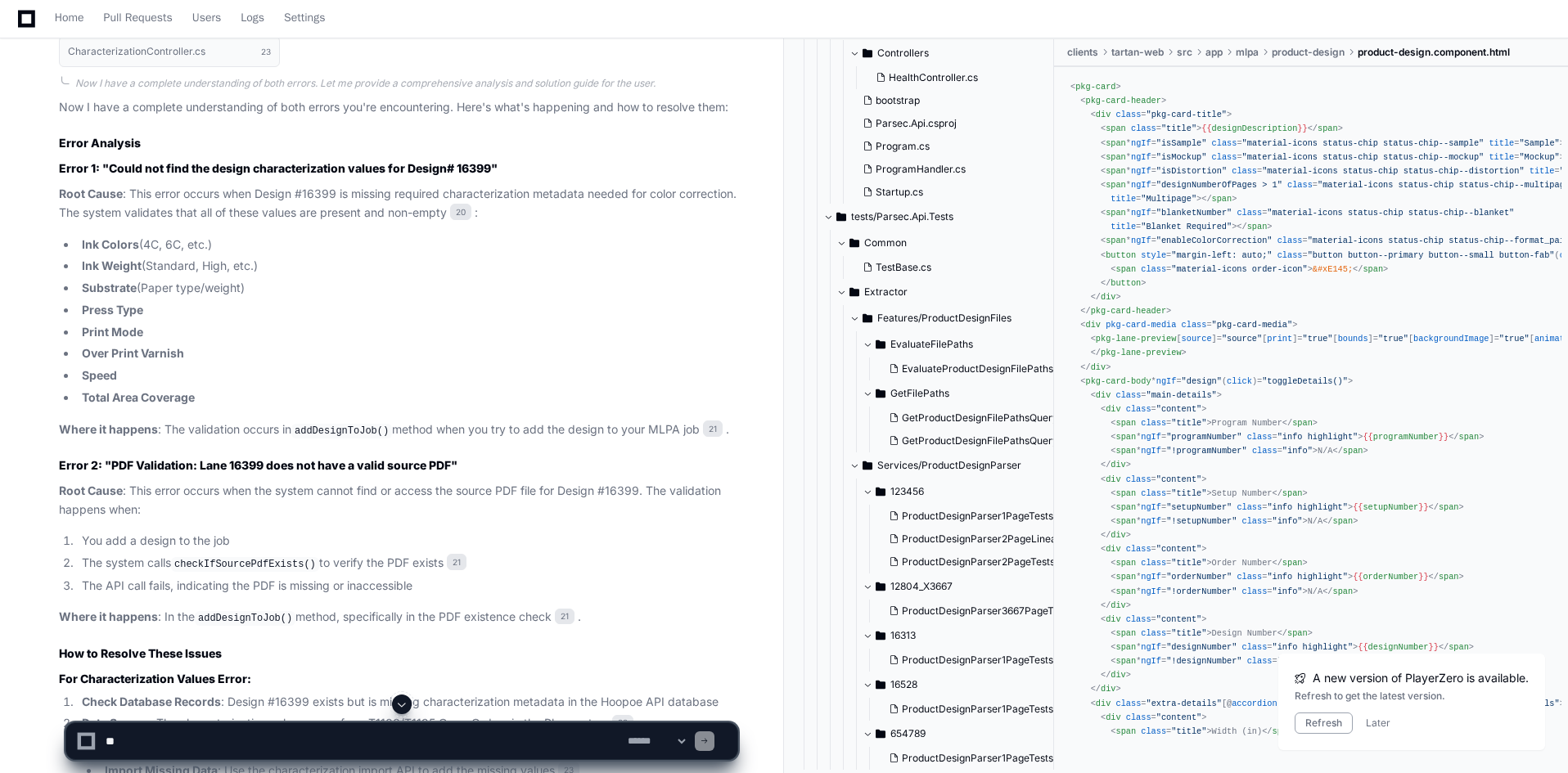 scroll, scrollTop: 6148, scrollLeft: 0, axis: vertical 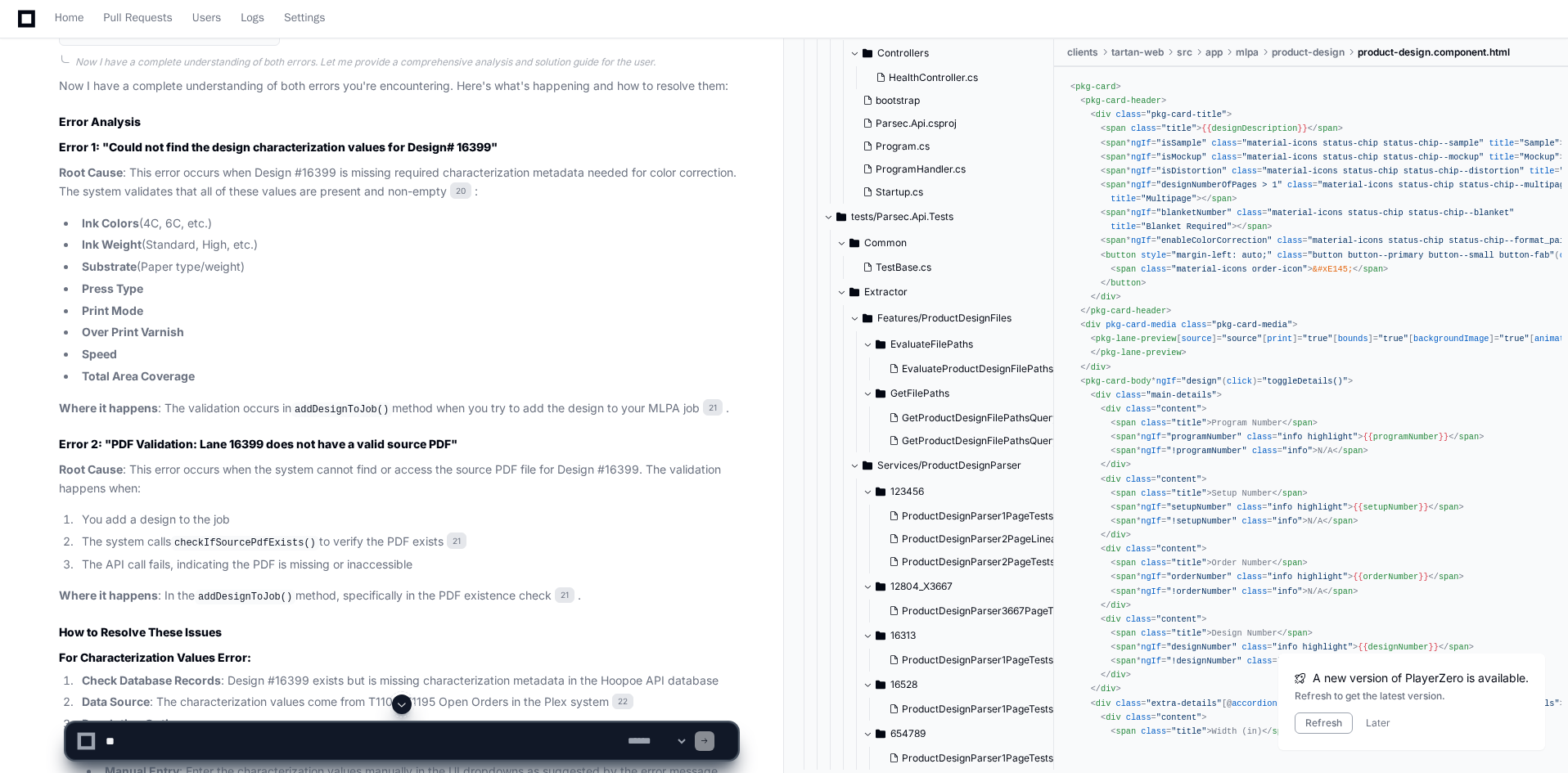 click on "Error 2: "PDF Validation: Lane 16399 does not have a valid source PDF"" 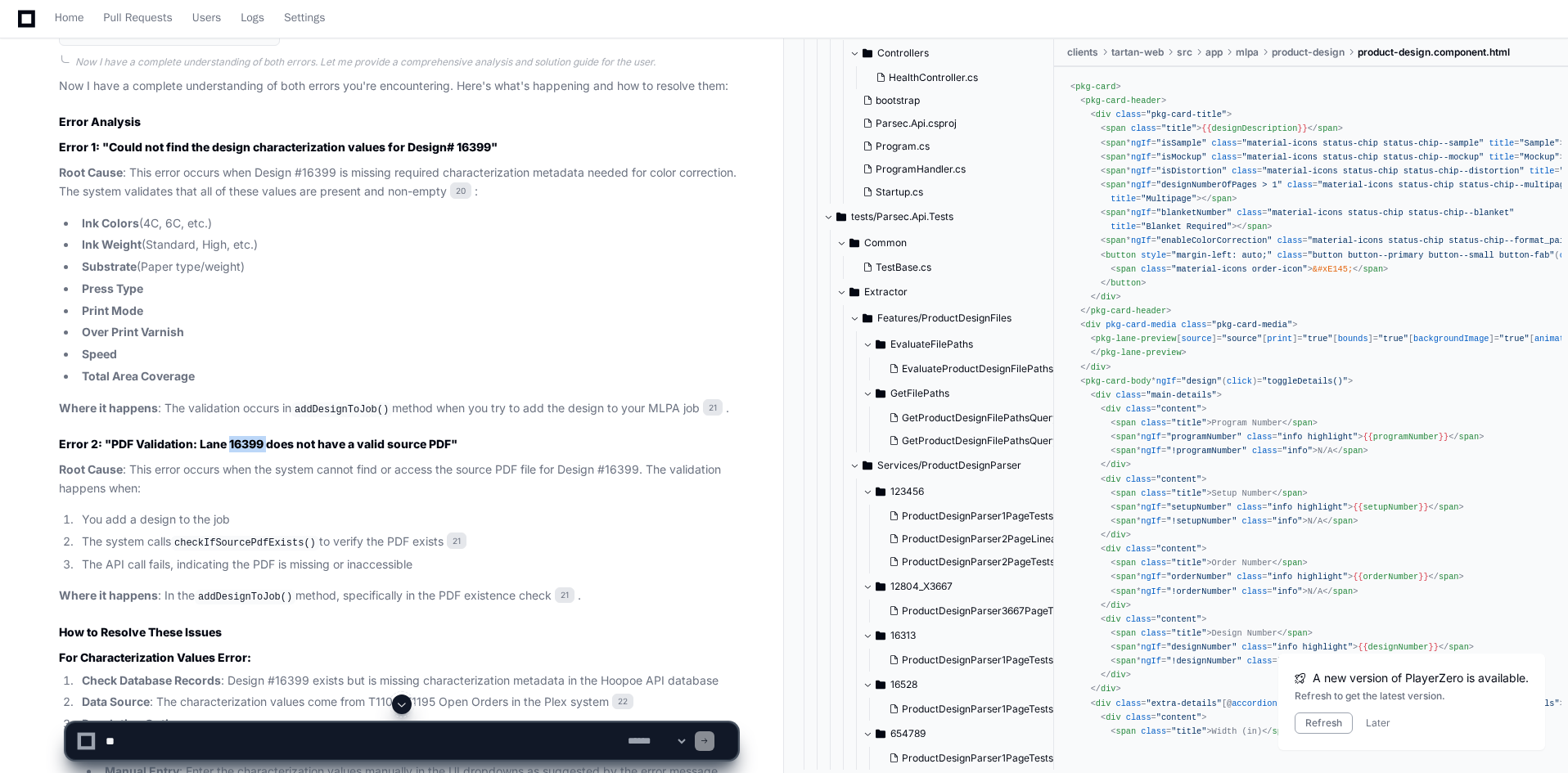 click on "Error 2: "PDF Validation: Lane 16399 does not have a valid source PDF"" 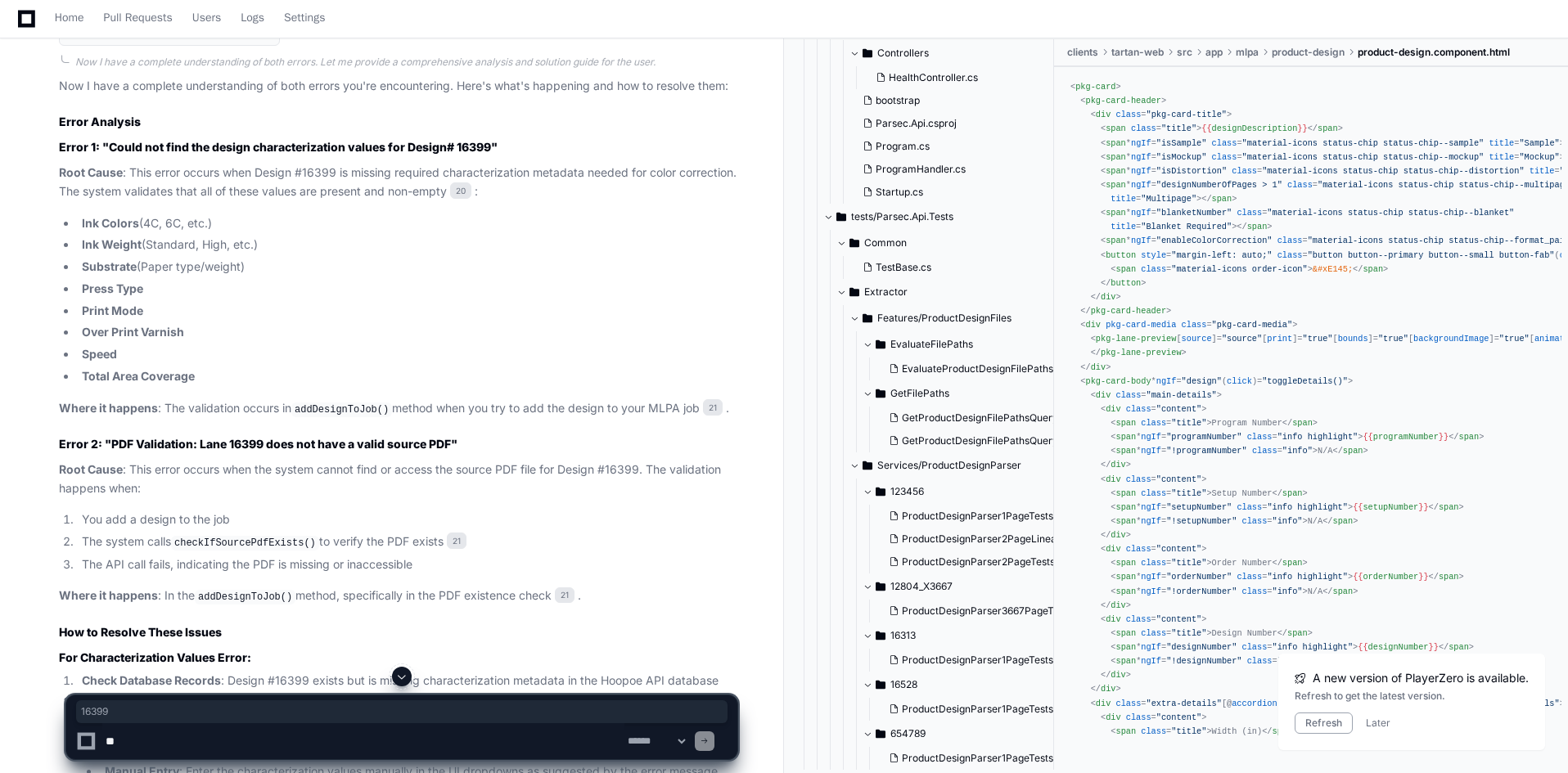 click on "Error 2: "PDF Validation: Lane 16399 does not have a valid source PDF"" 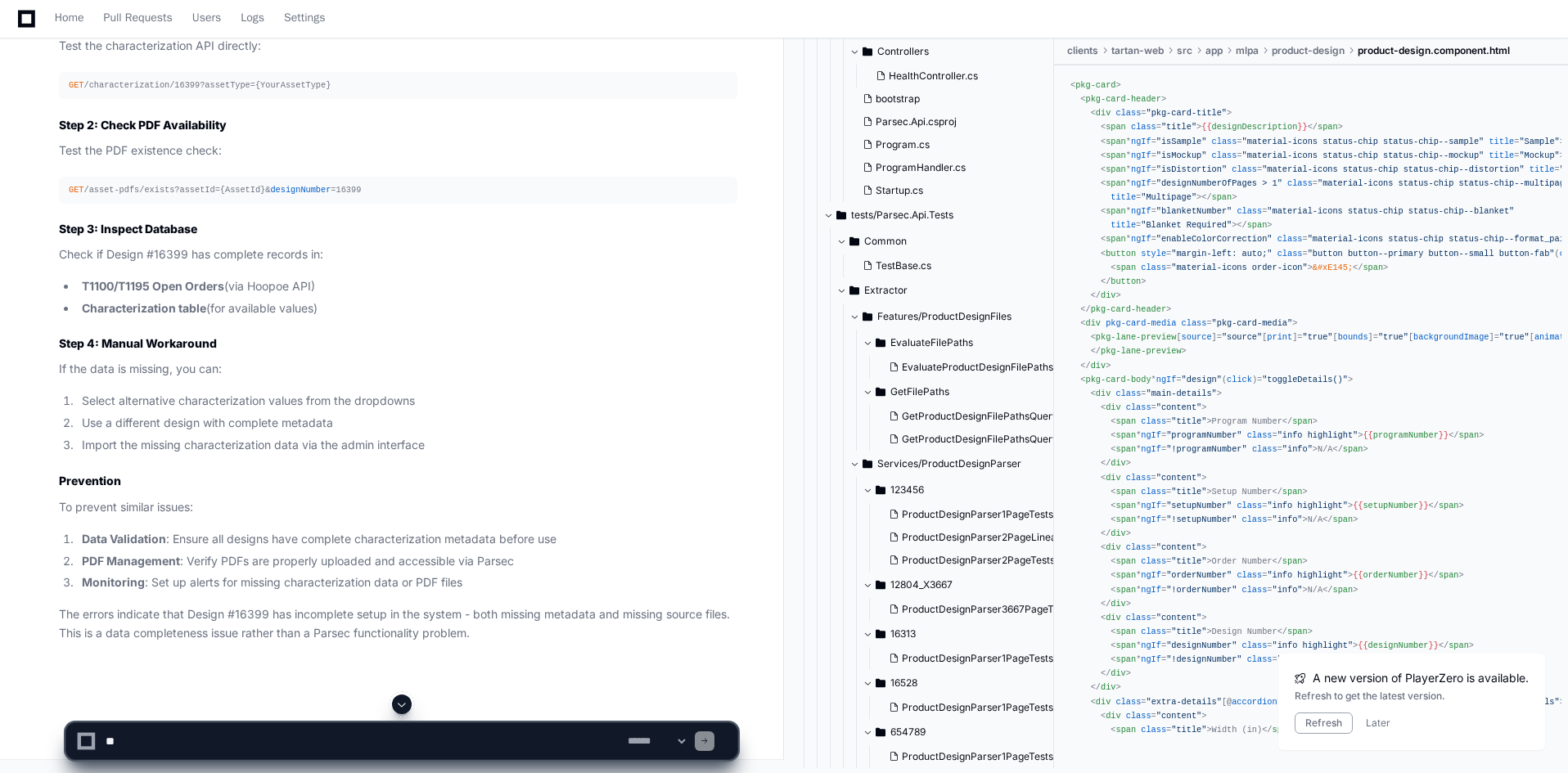scroll, scrollTop: 7211, scrollLeft: 0, axis: vertical 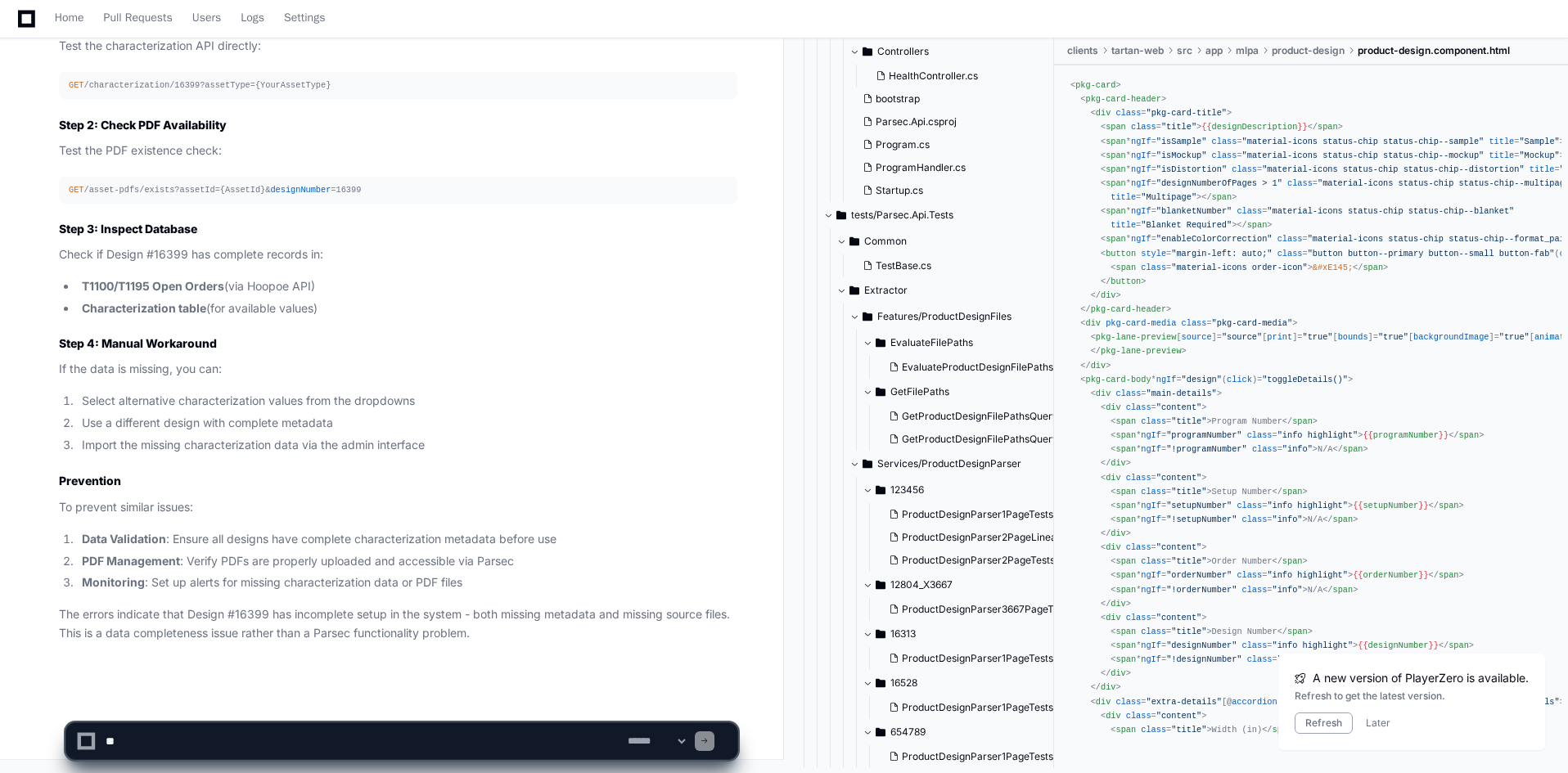click 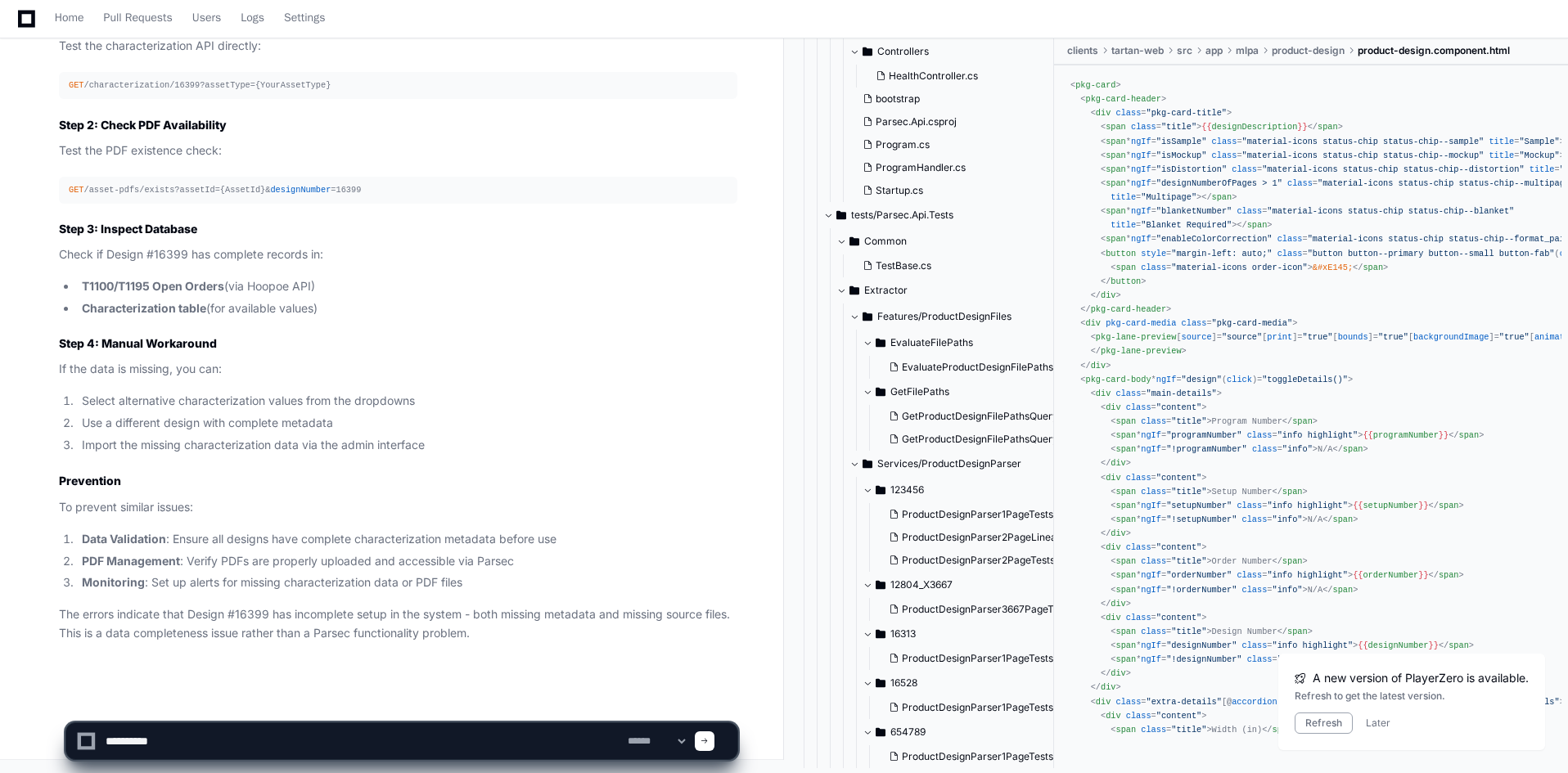 click 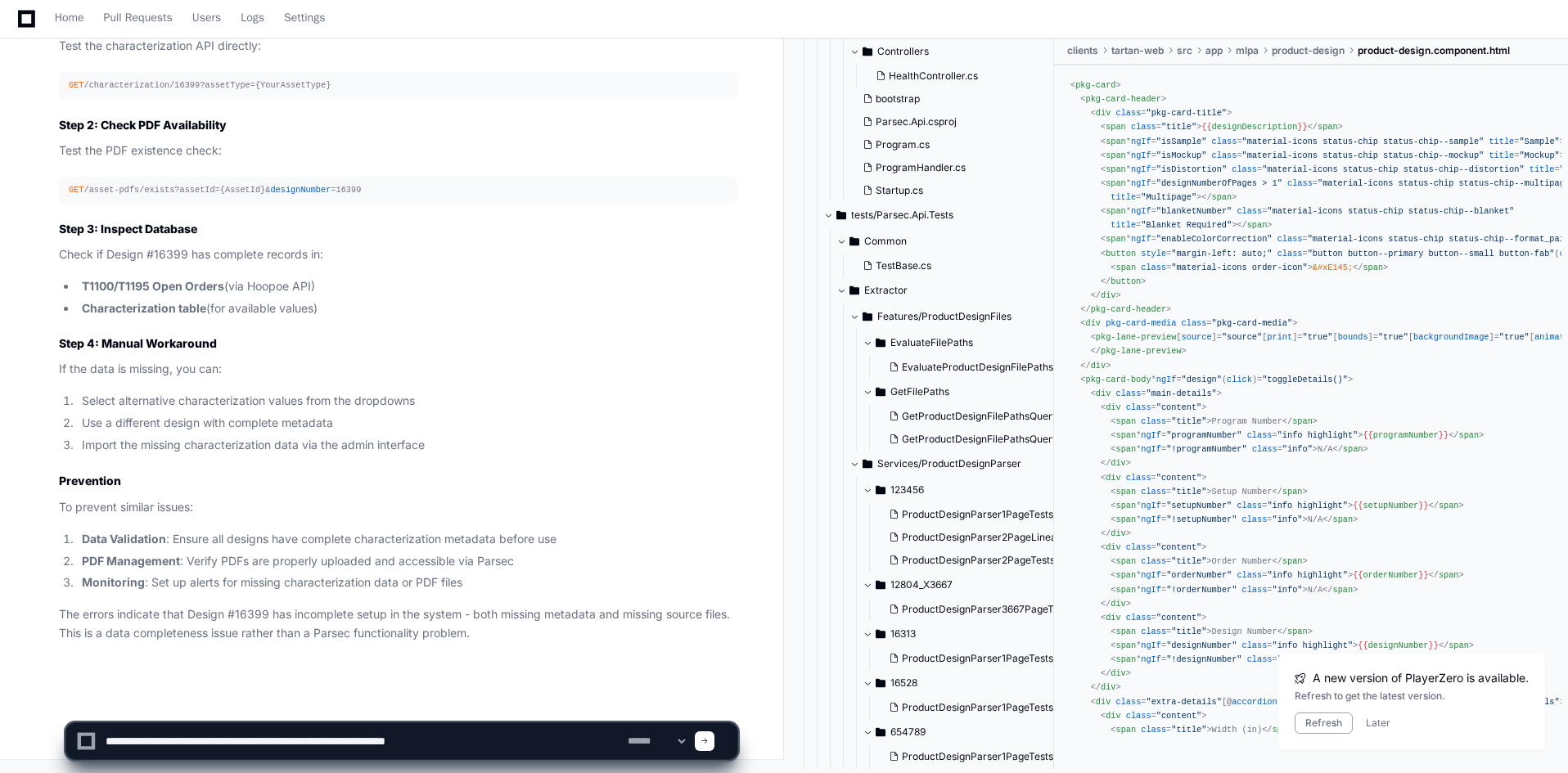 type on "**********" 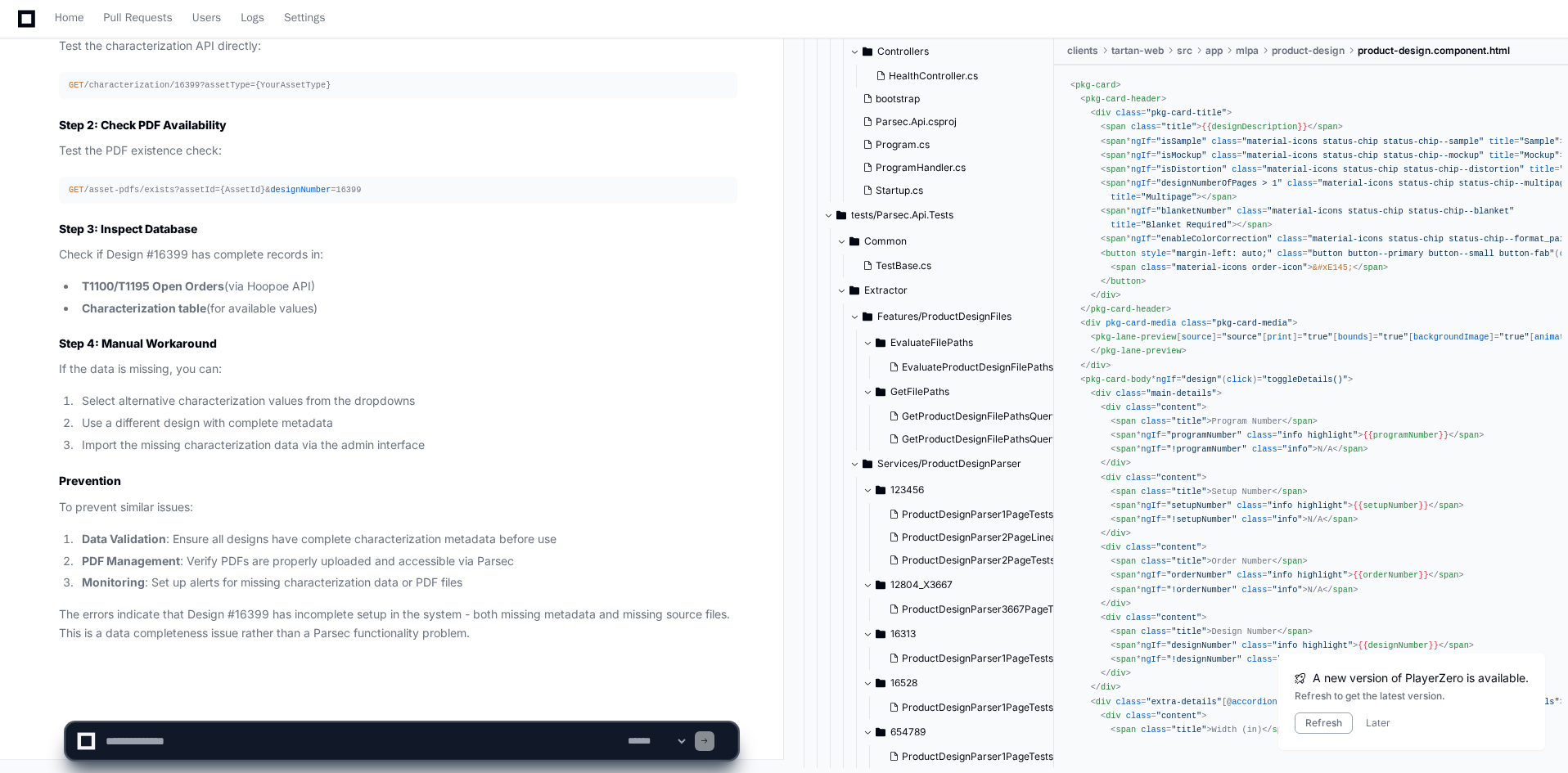 click 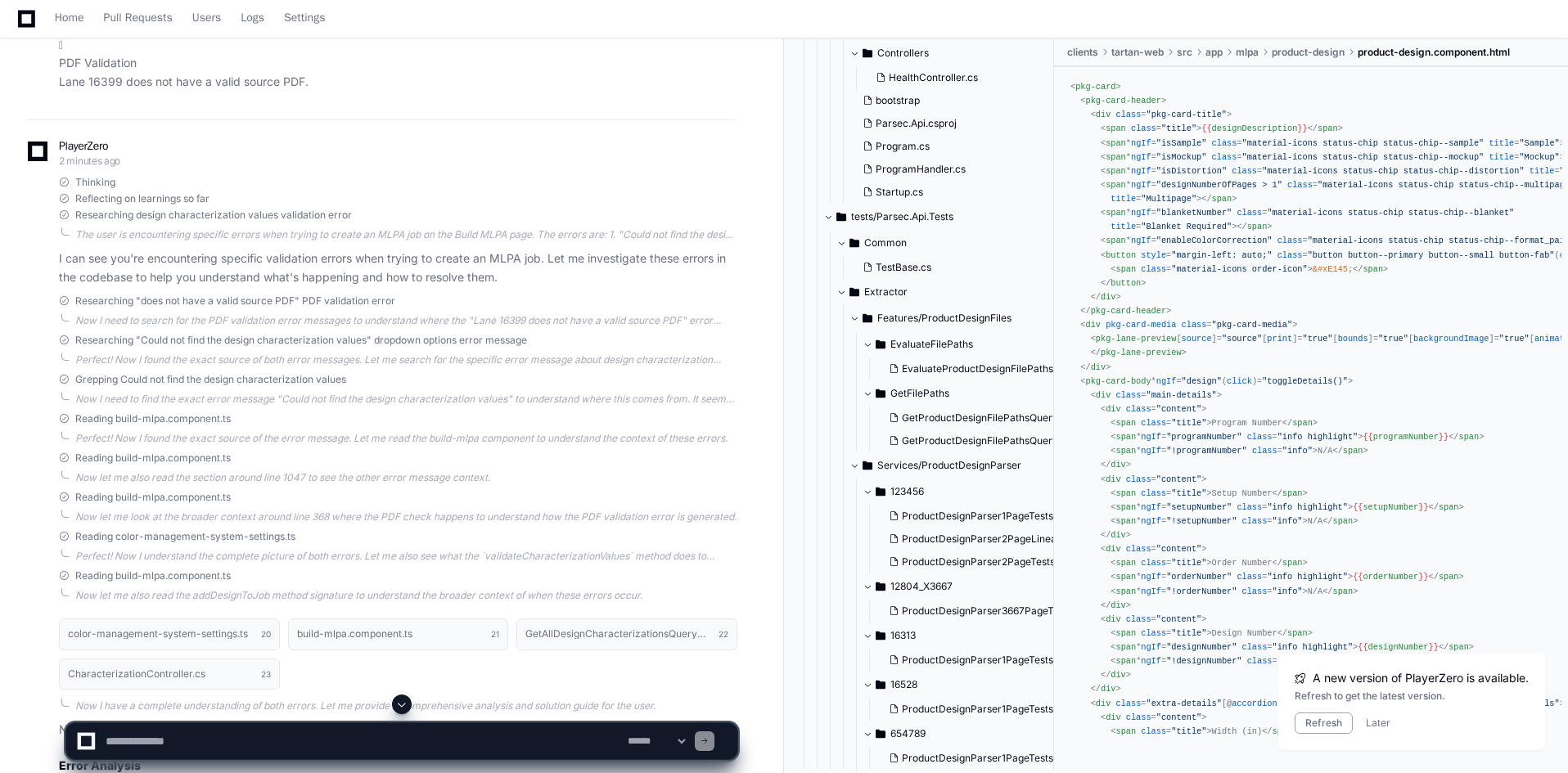 scroll, scrollTop: 5412, scrollLeft: 0, axis: vertical 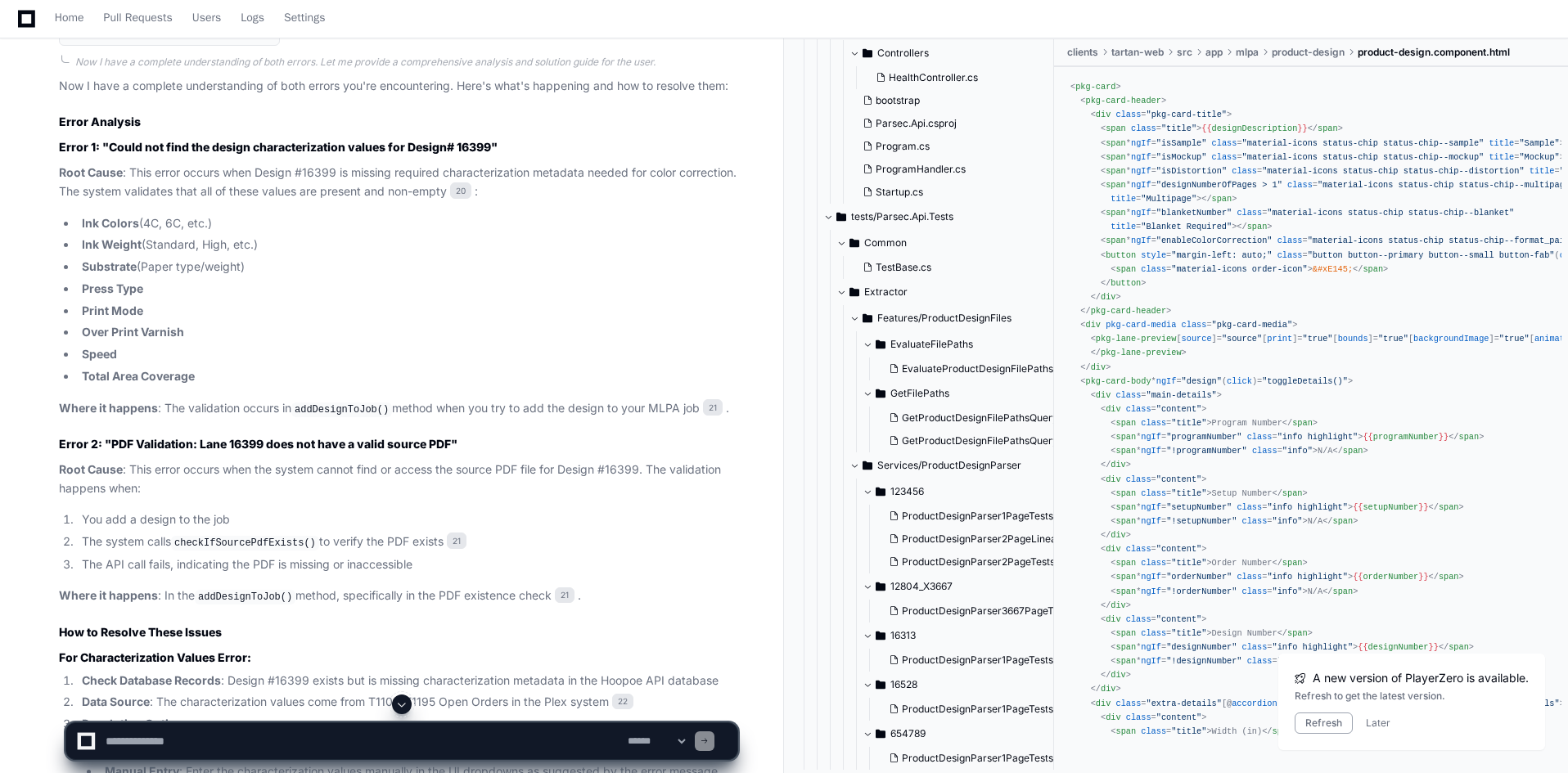 click 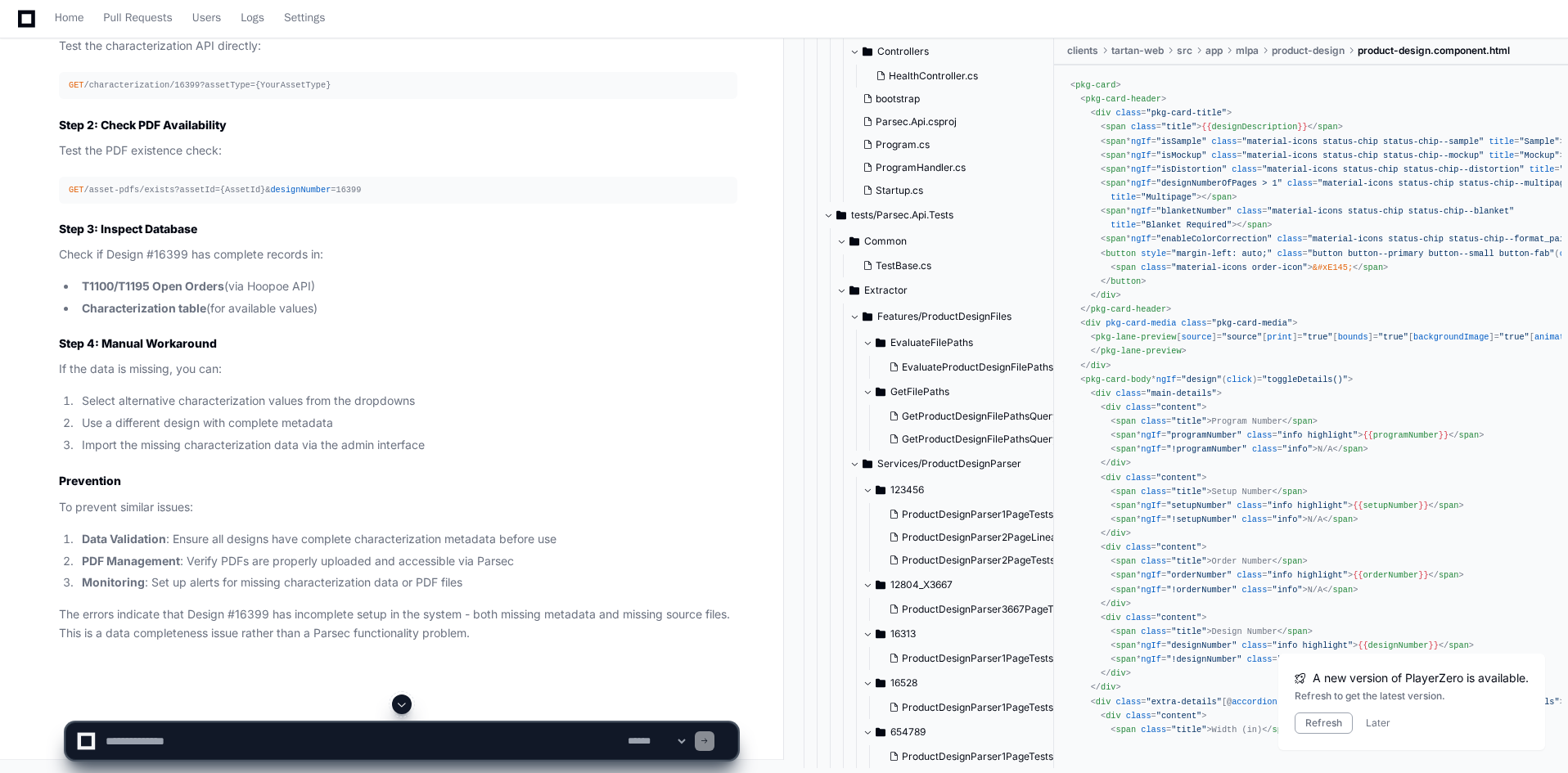 scroll, scrollTop: 7211, scrollLeft: 0, axis: vertical 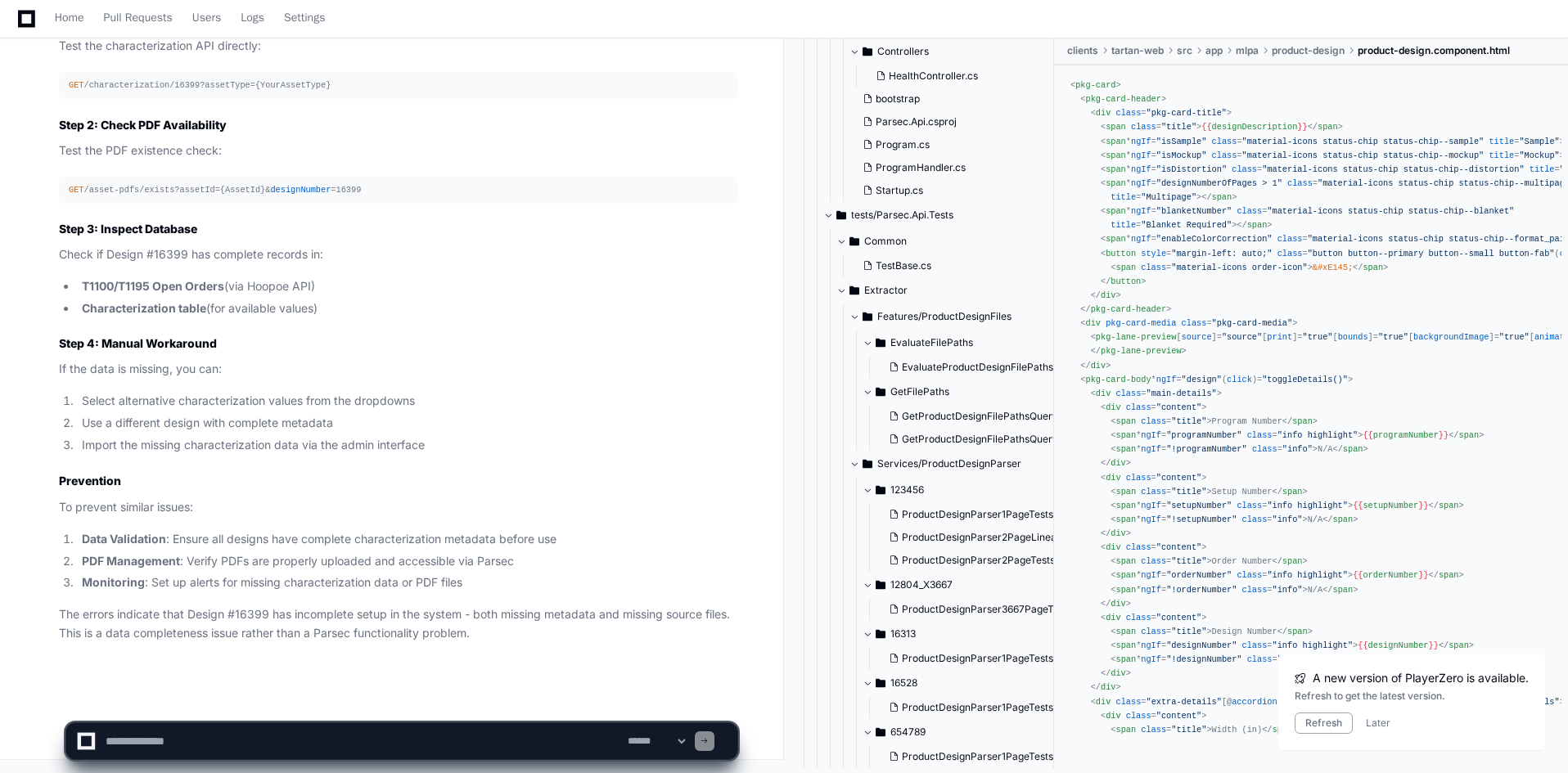 click 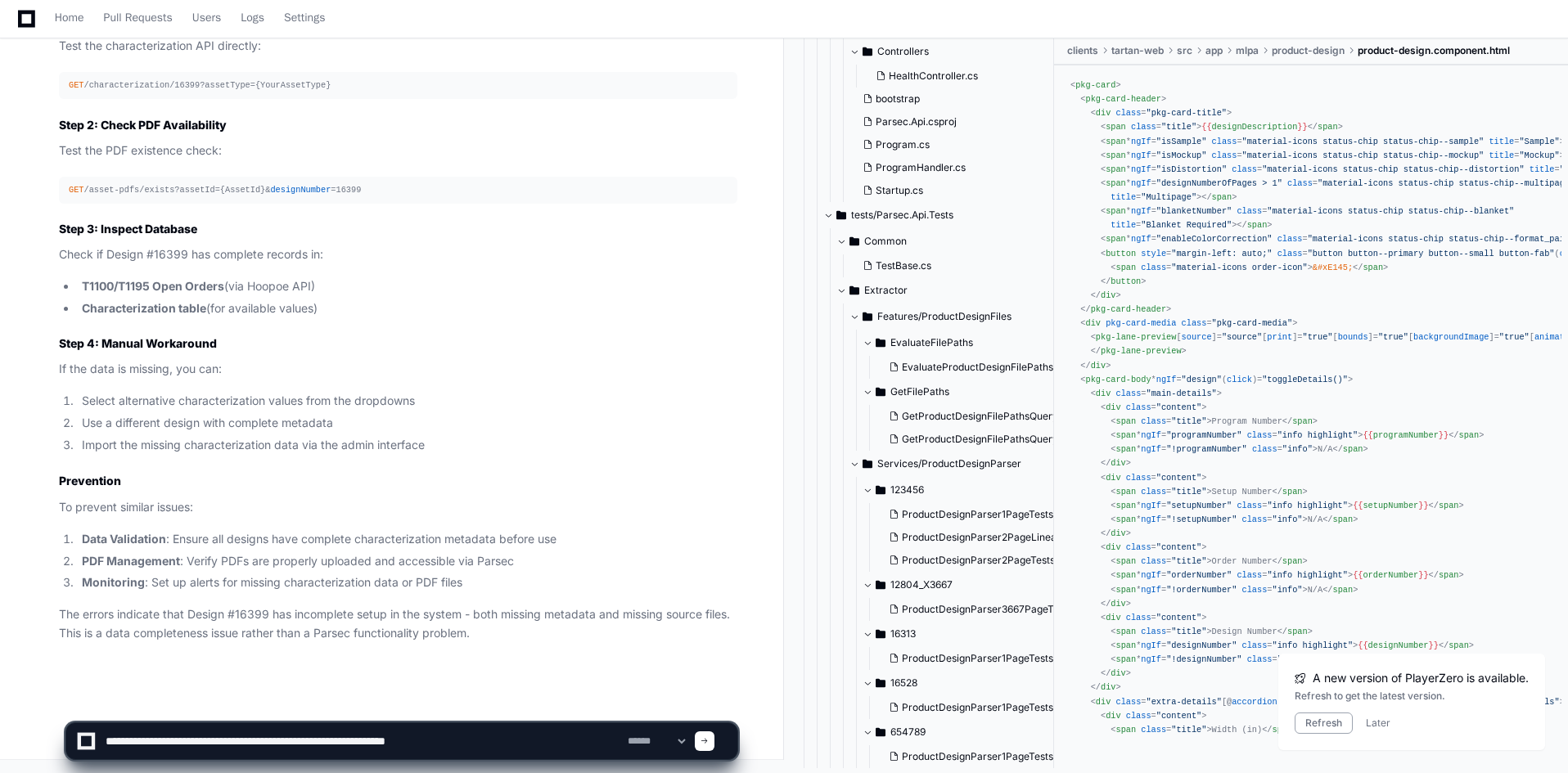 type on "**********" 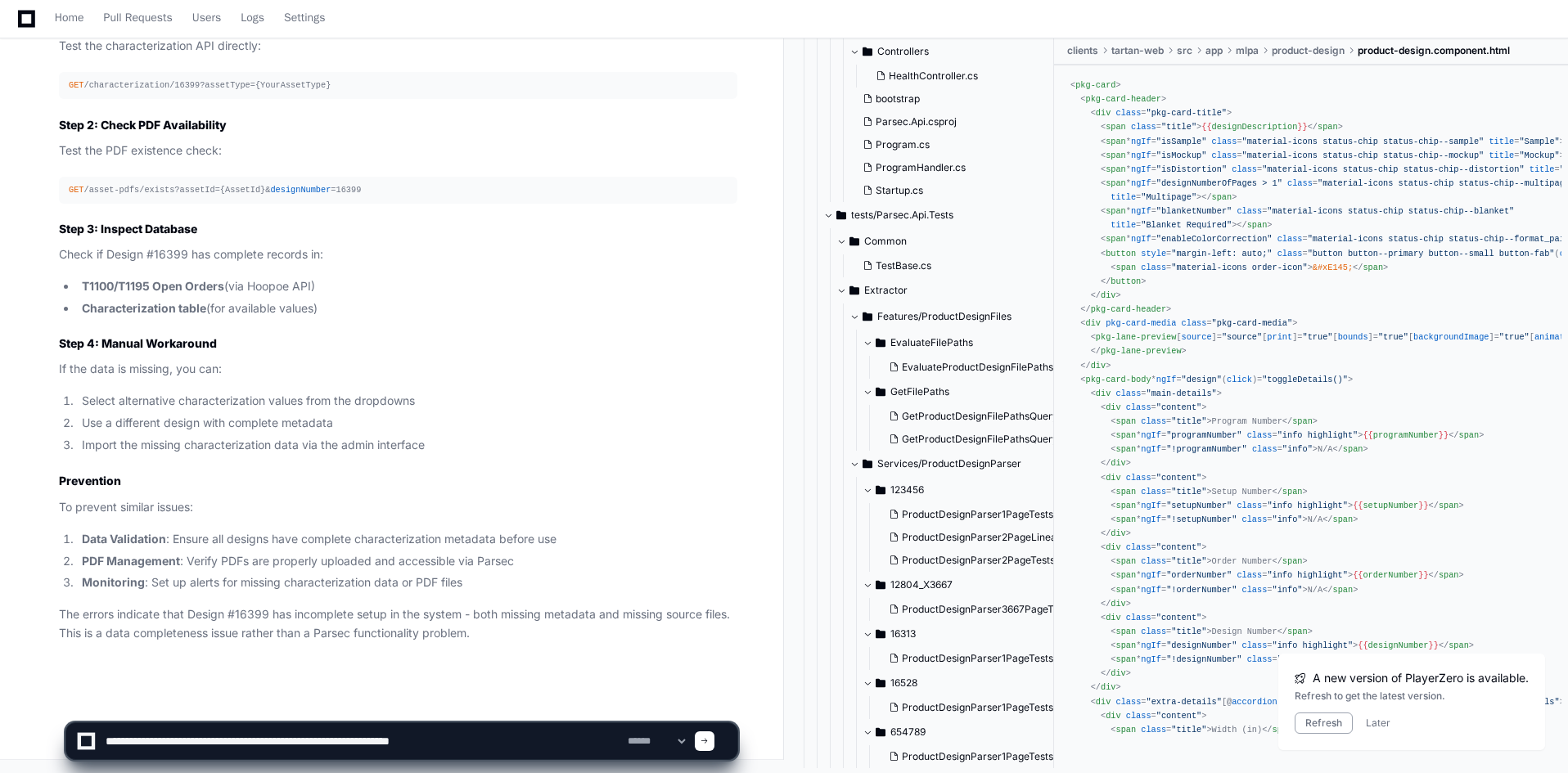 type 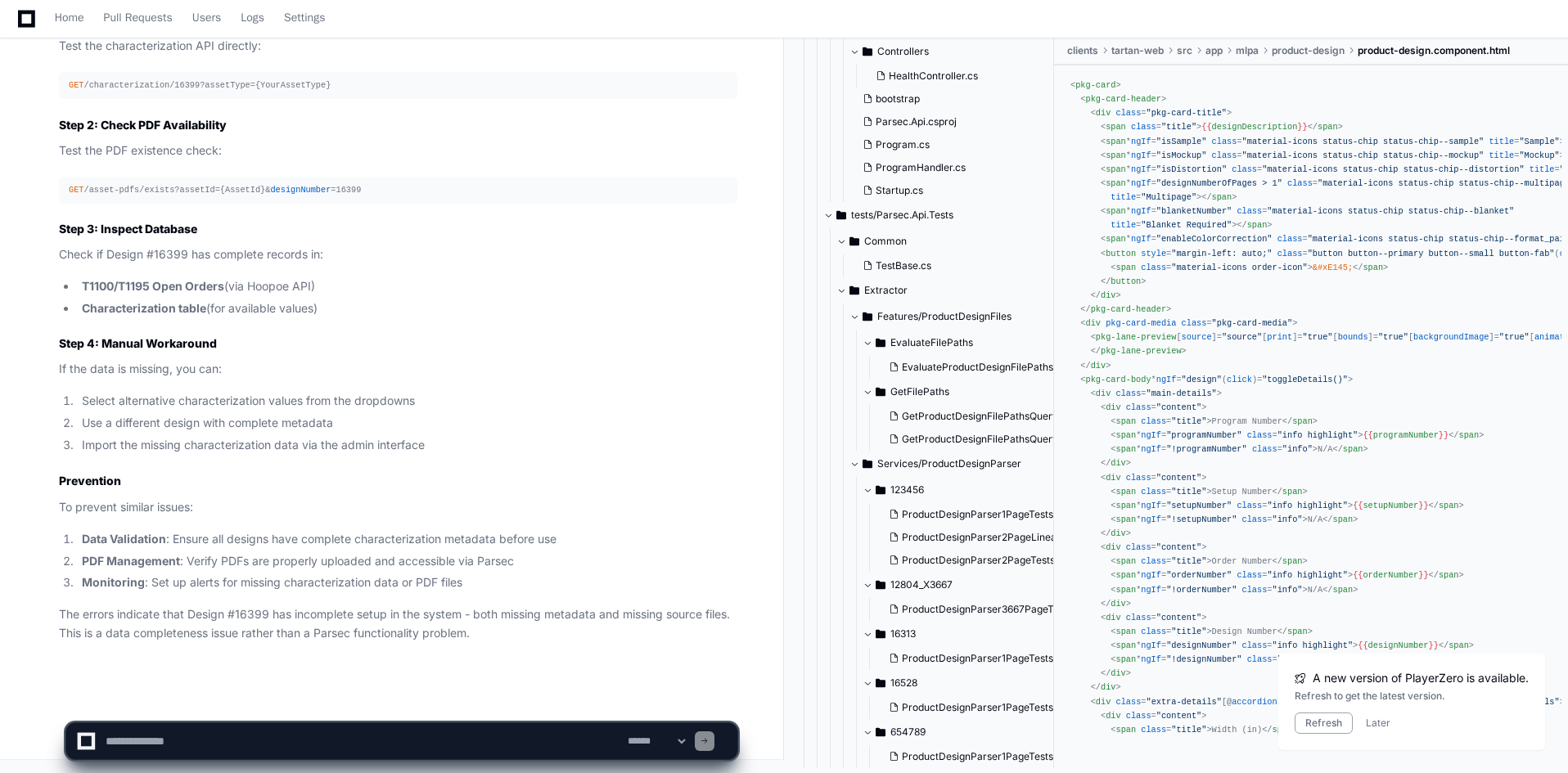 click 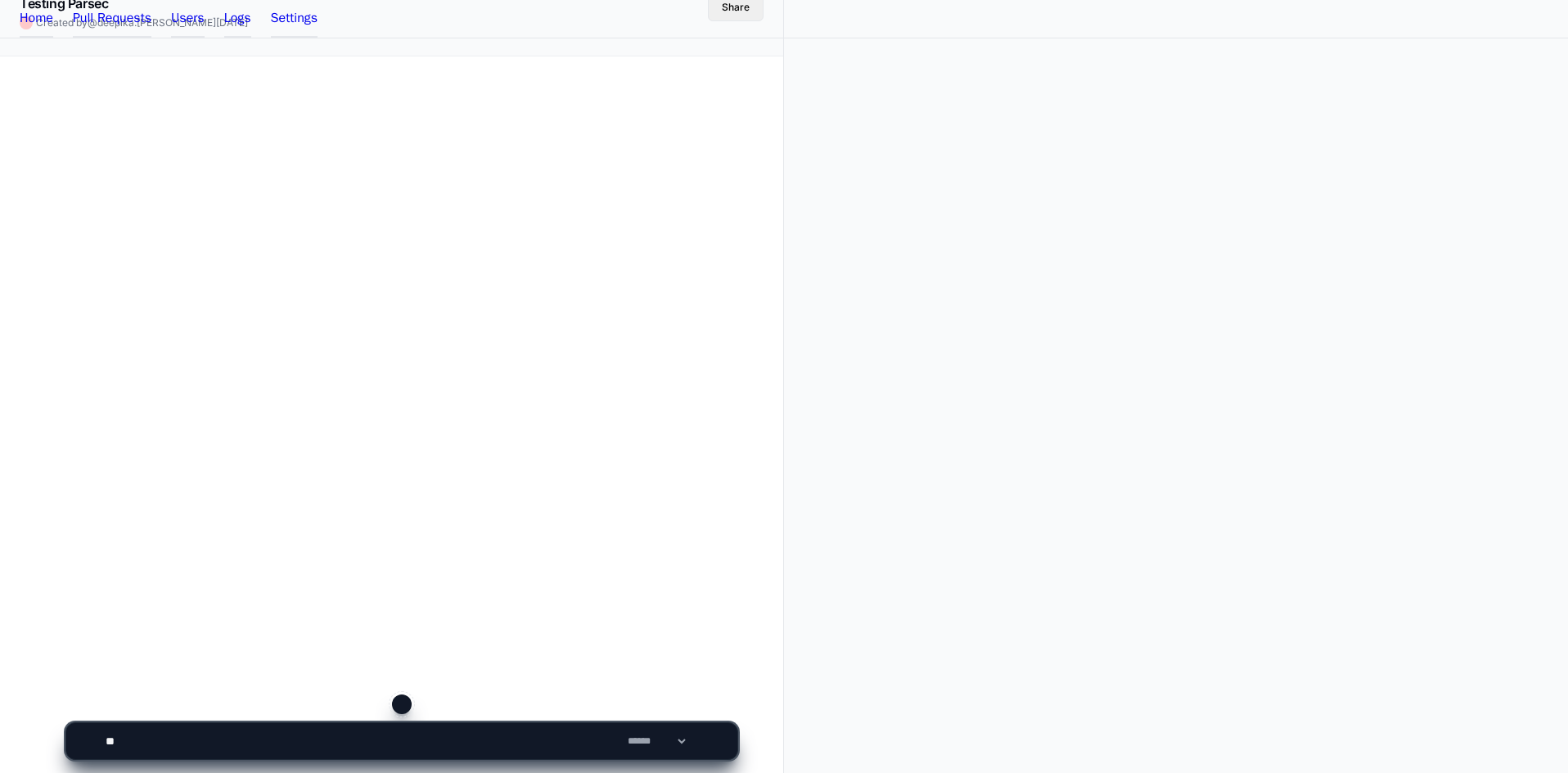 scroll, scrollTop: 0, scrollLeft: 0, axis: both 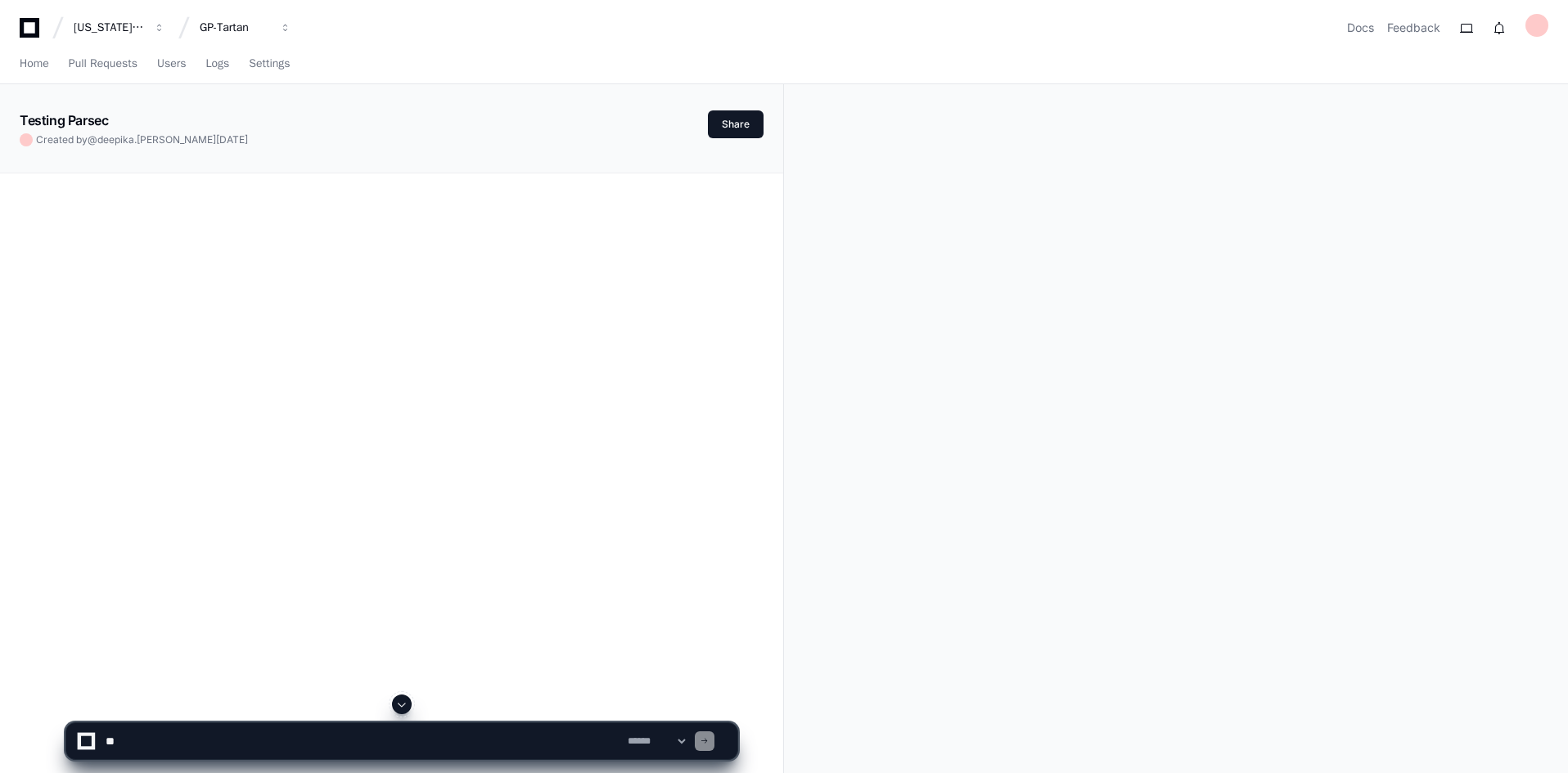 click 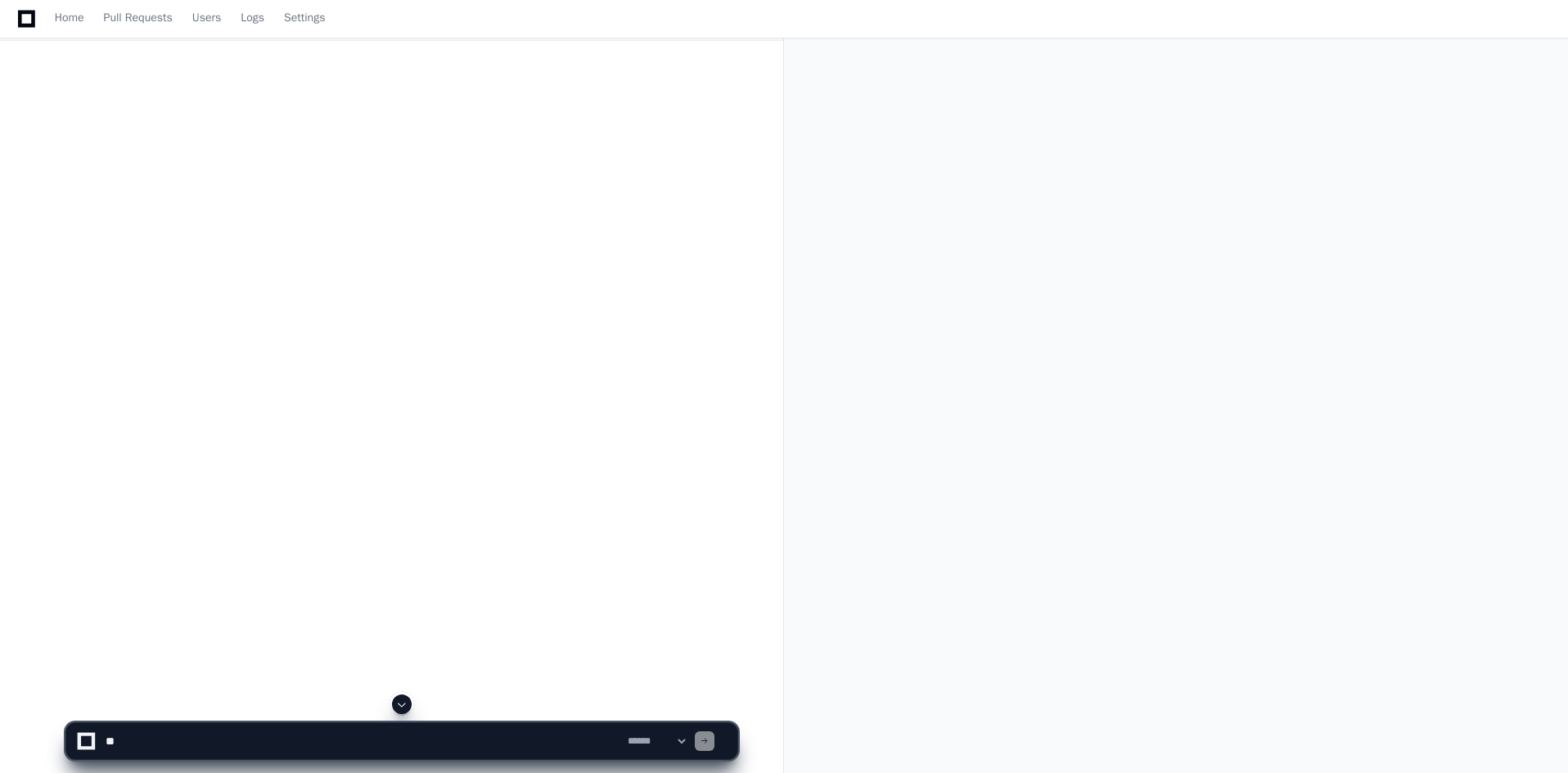 scroll, scrollTop: 0, scrollLeft: 0, axis: both 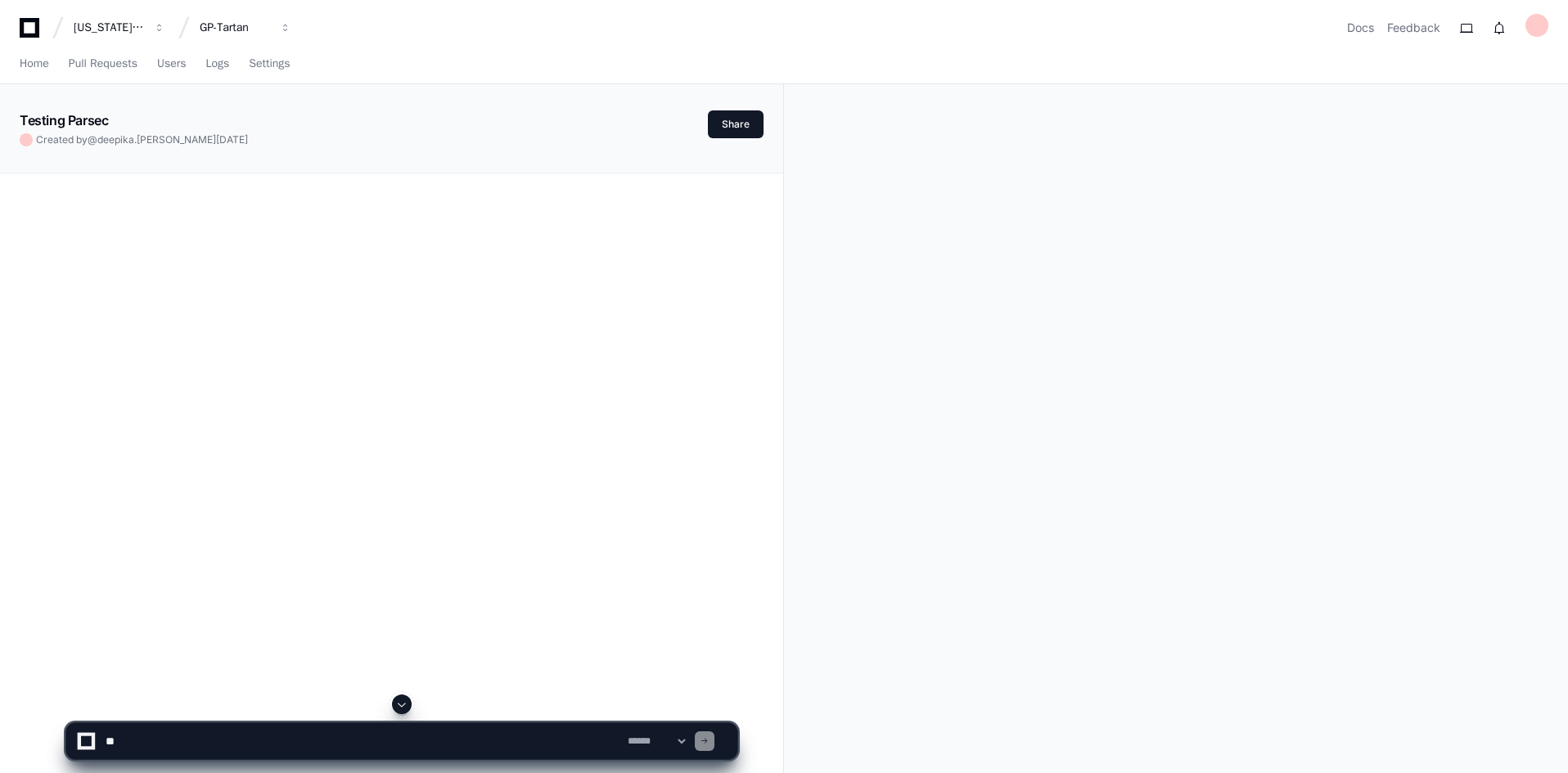 click 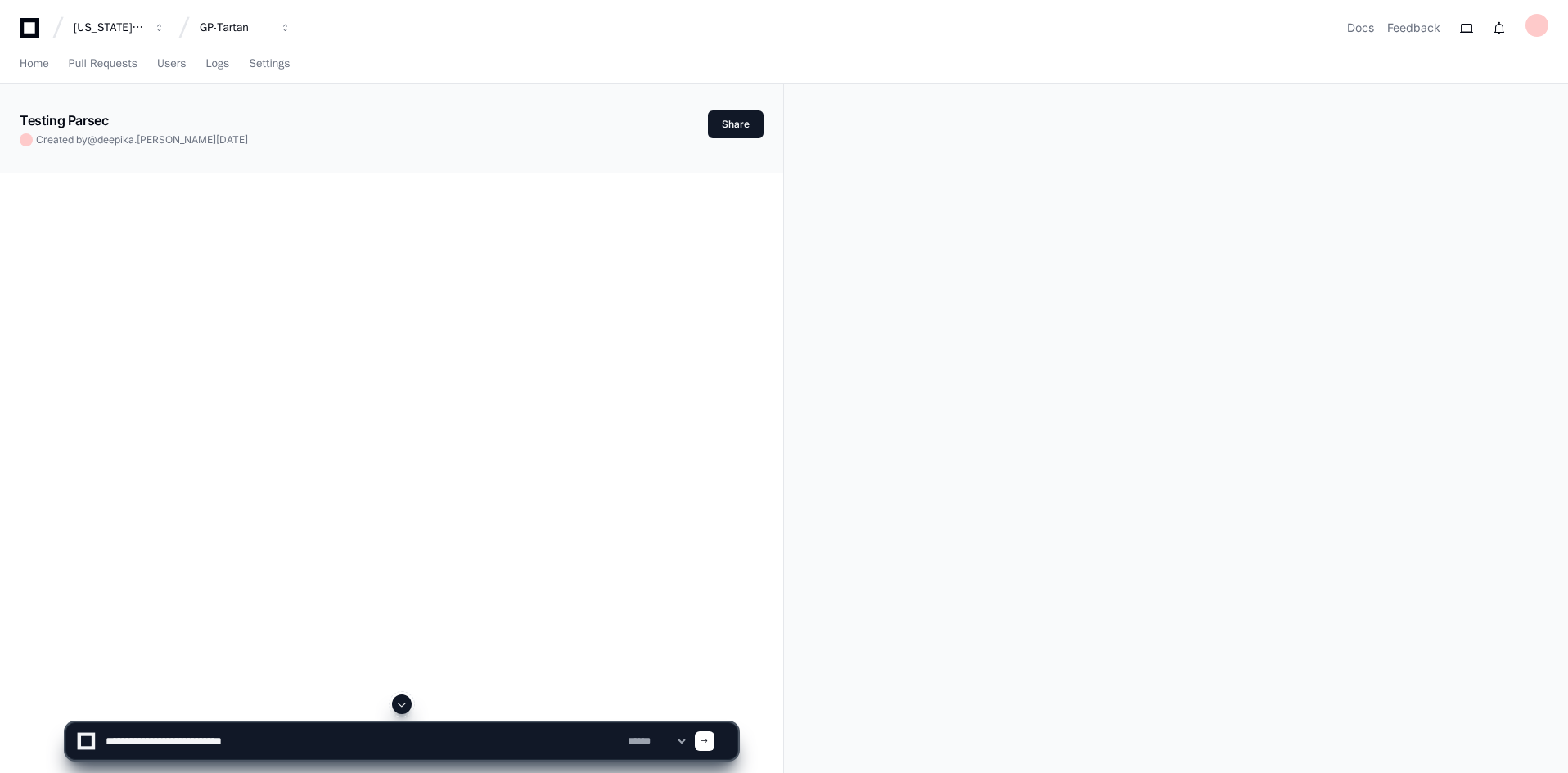 type on "**********" 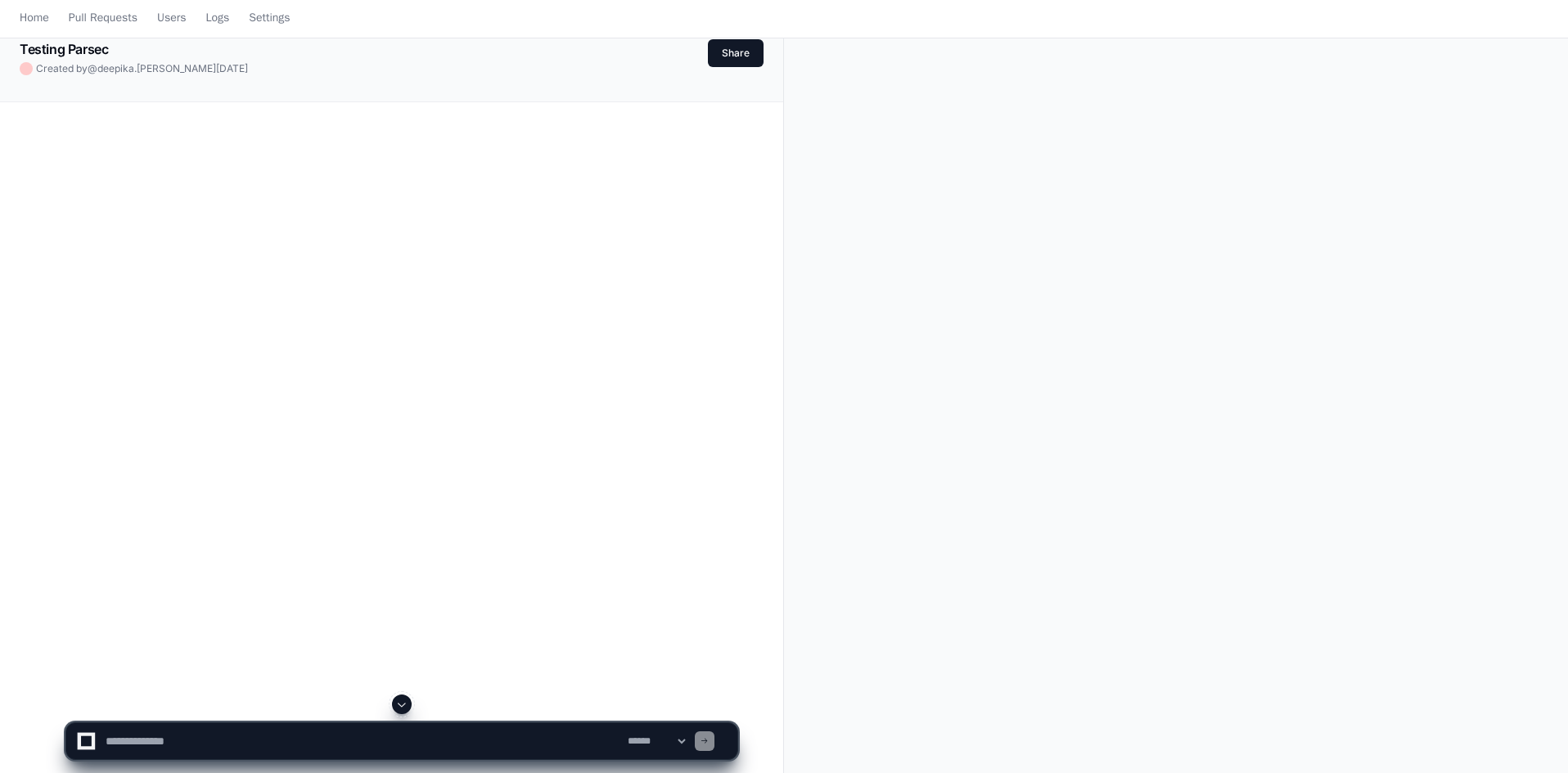 scroll, scrollTop: 0, scrollLeft: 0, axis: both 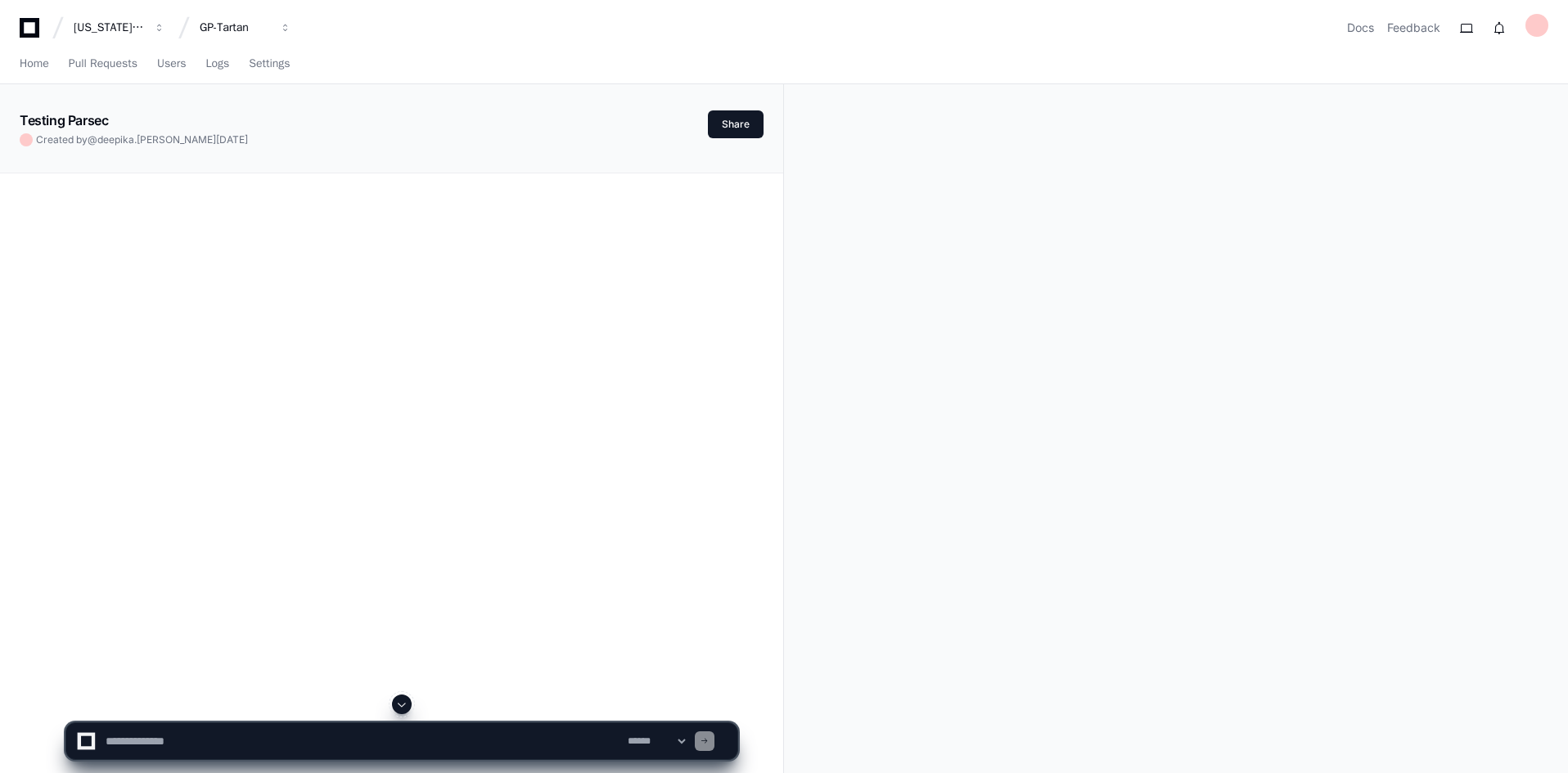 click 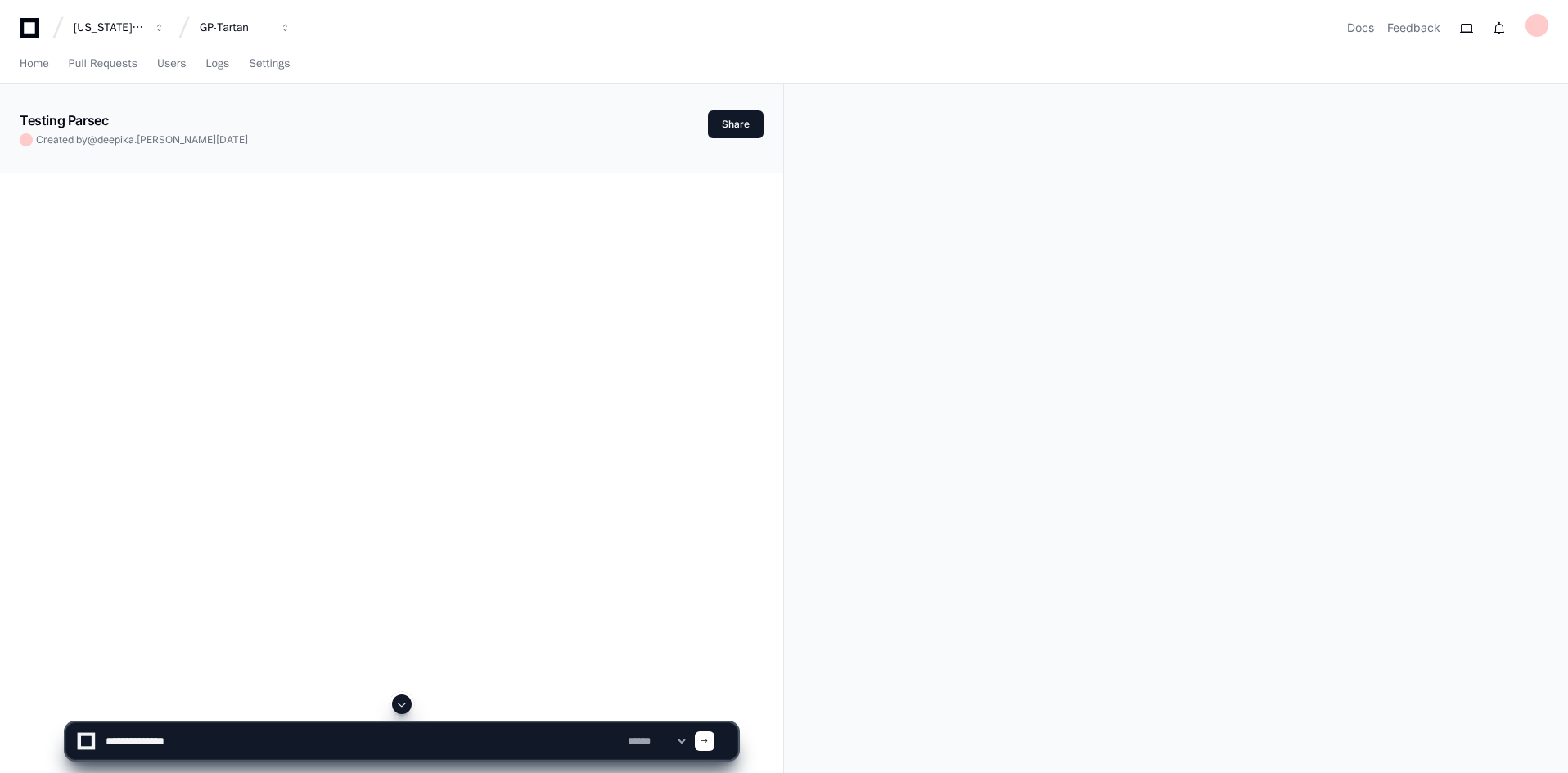 type on "**********" 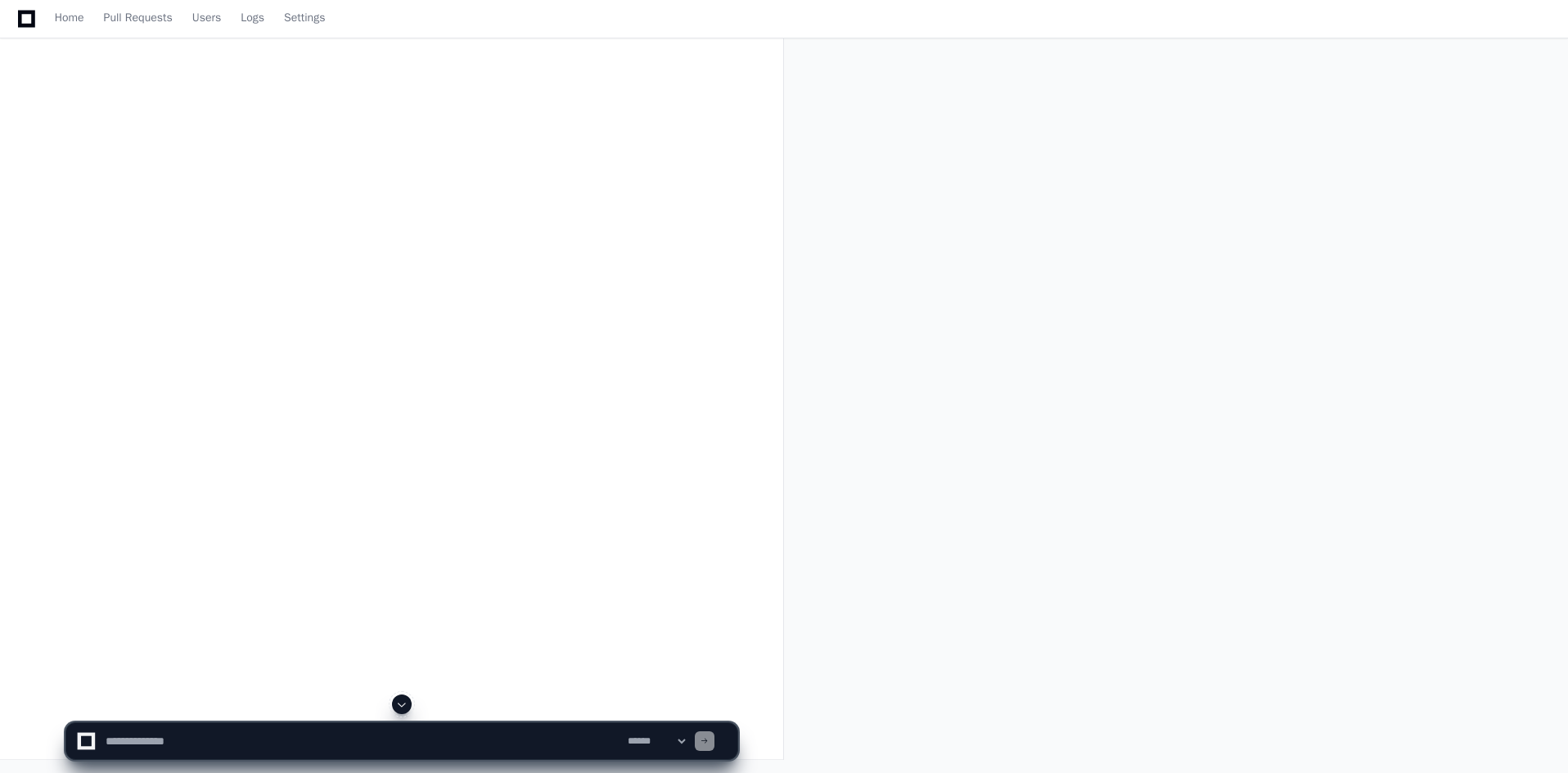 scroll, scrollTop: 0, scrollLeft: 0, axis: both 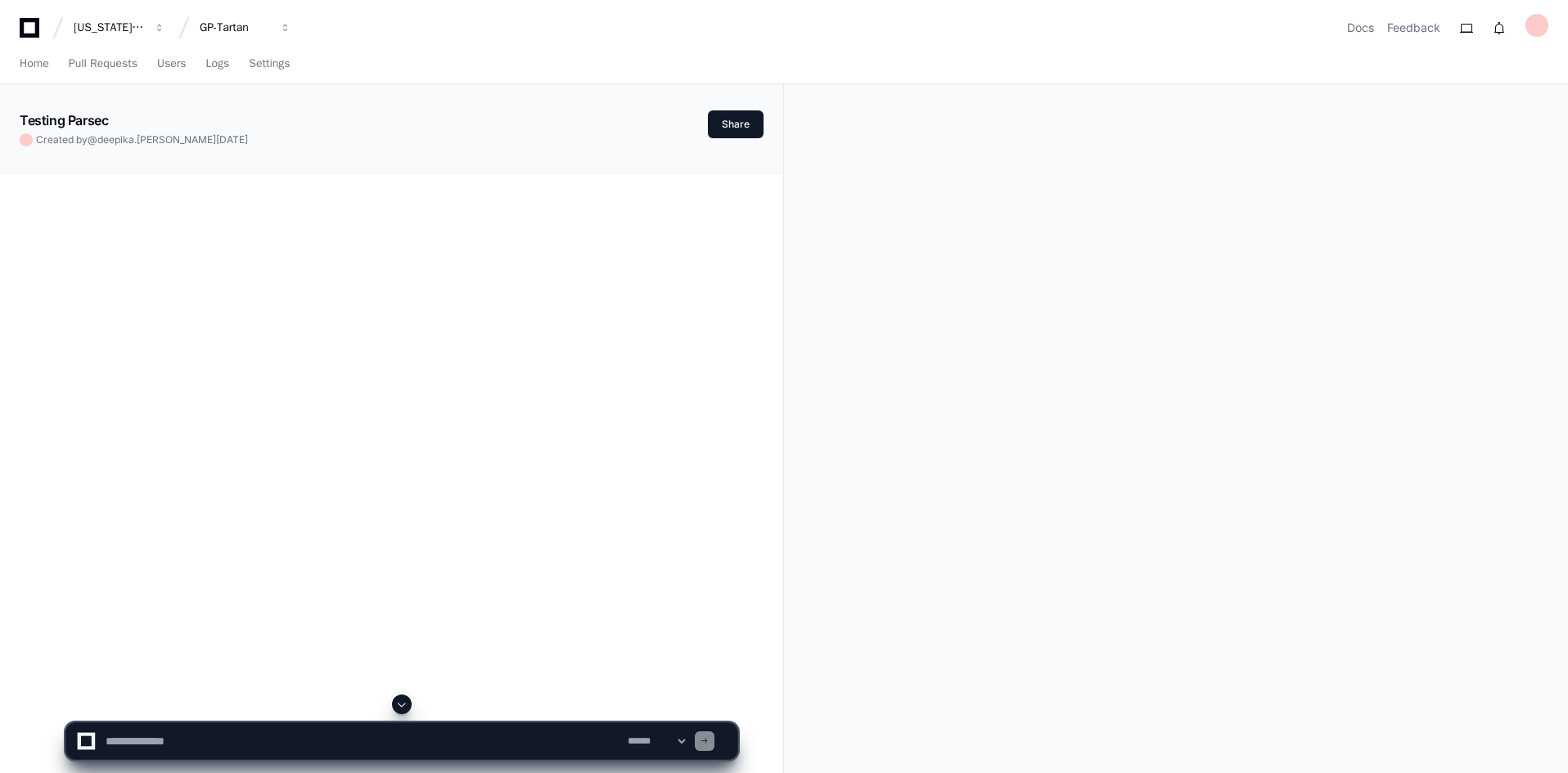click 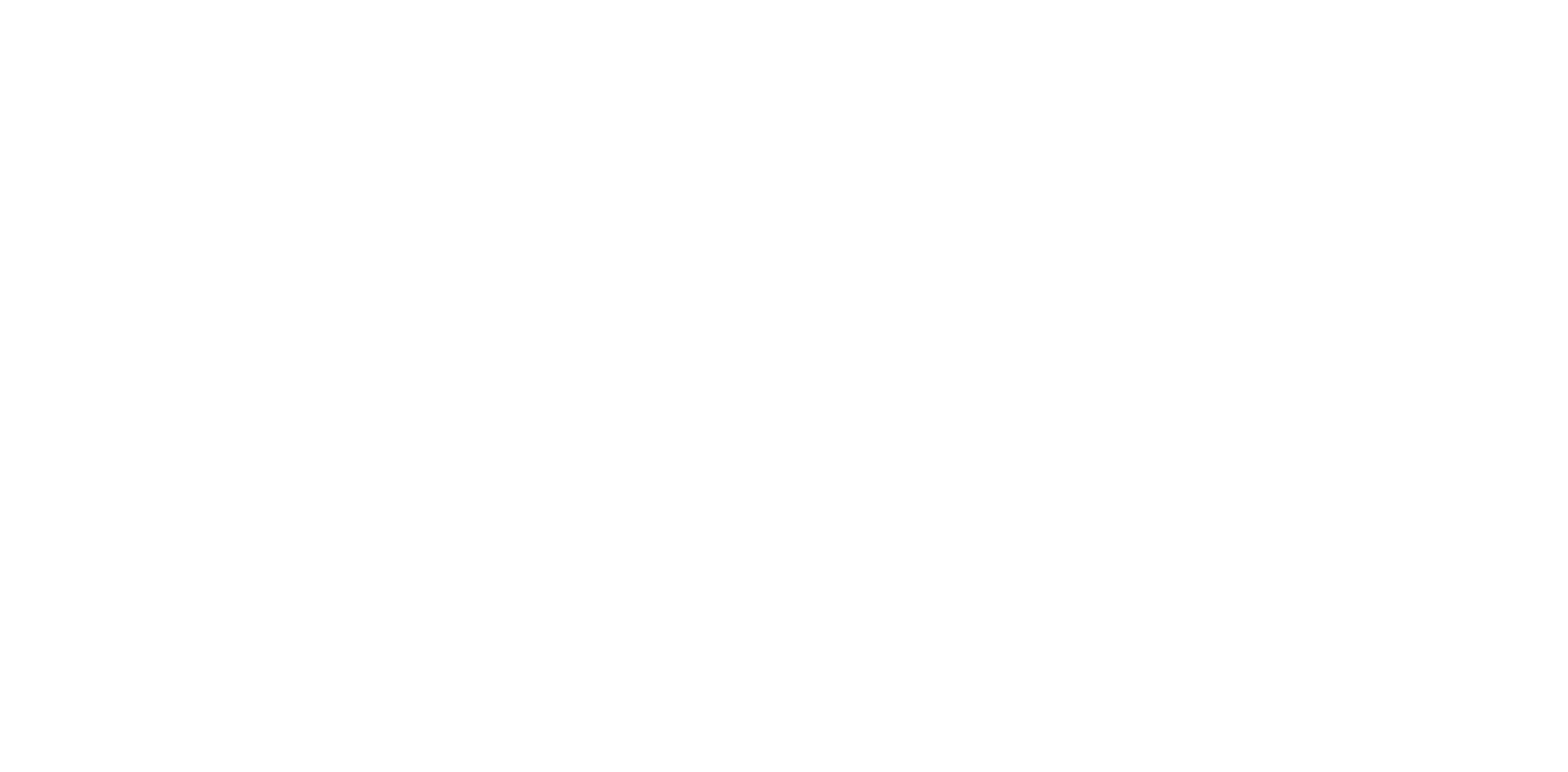 scroll, scrollTop: 0, scrollLeft: 0, axis: both 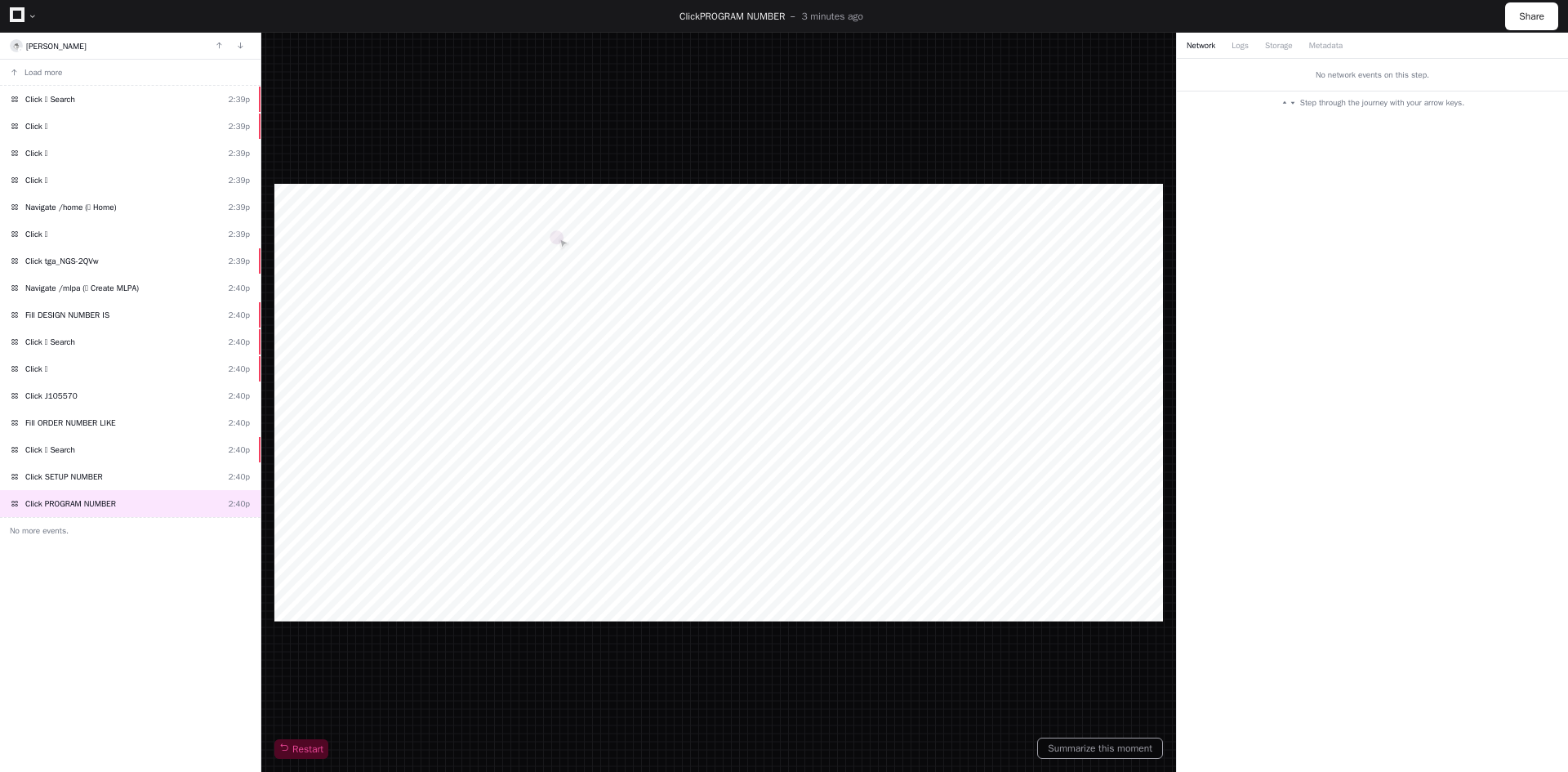 click 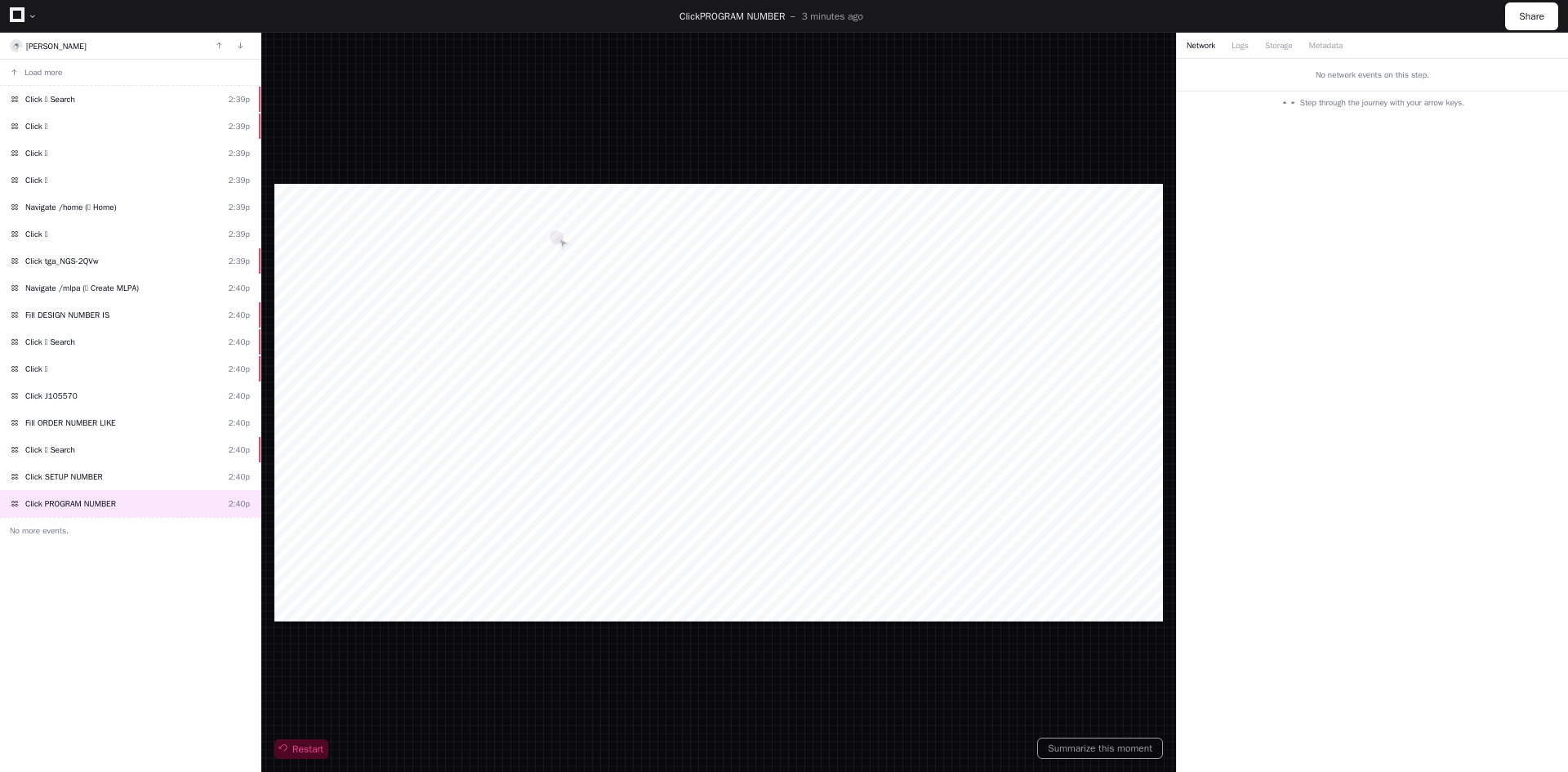 click on "Restart" 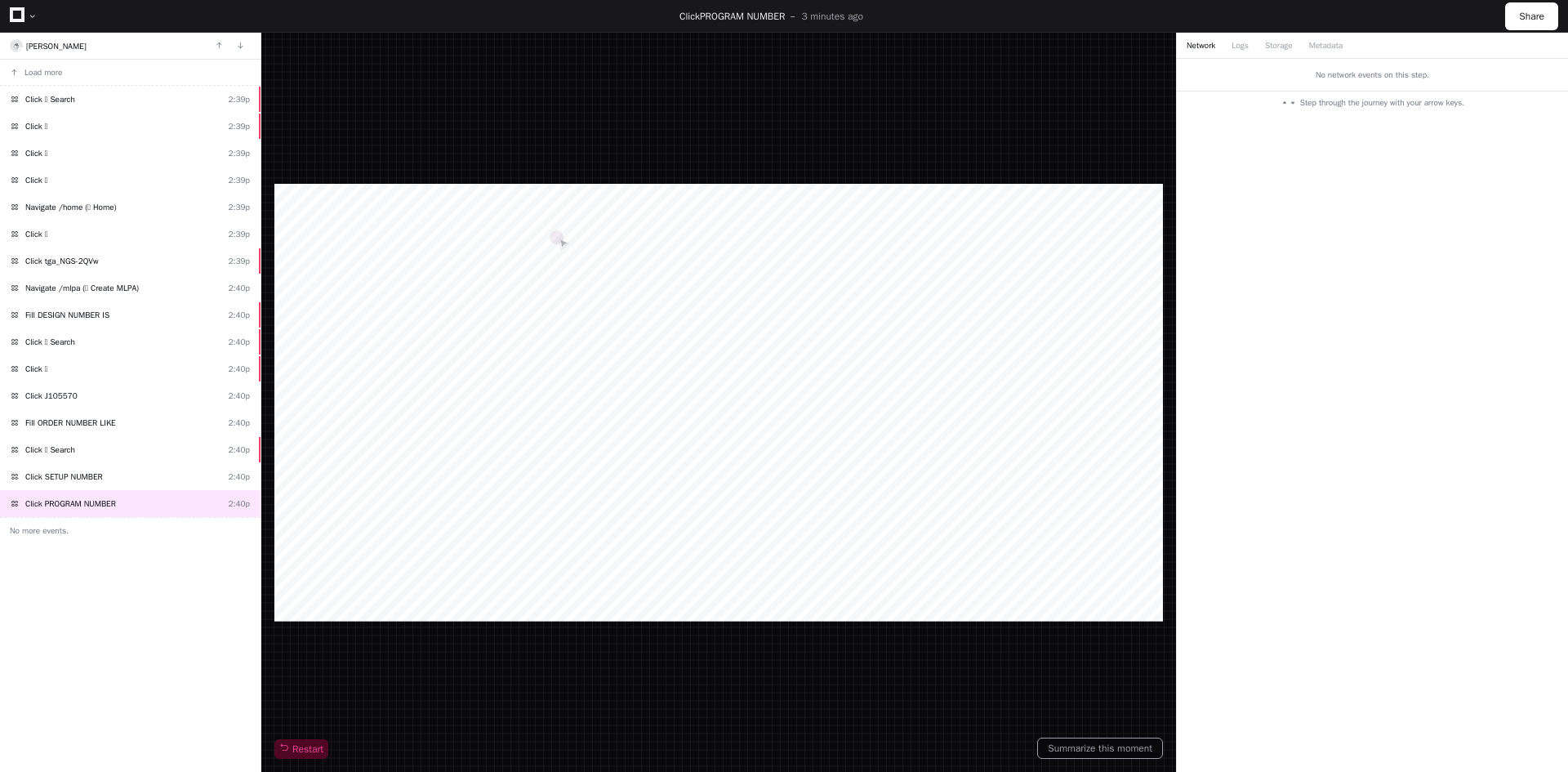 click 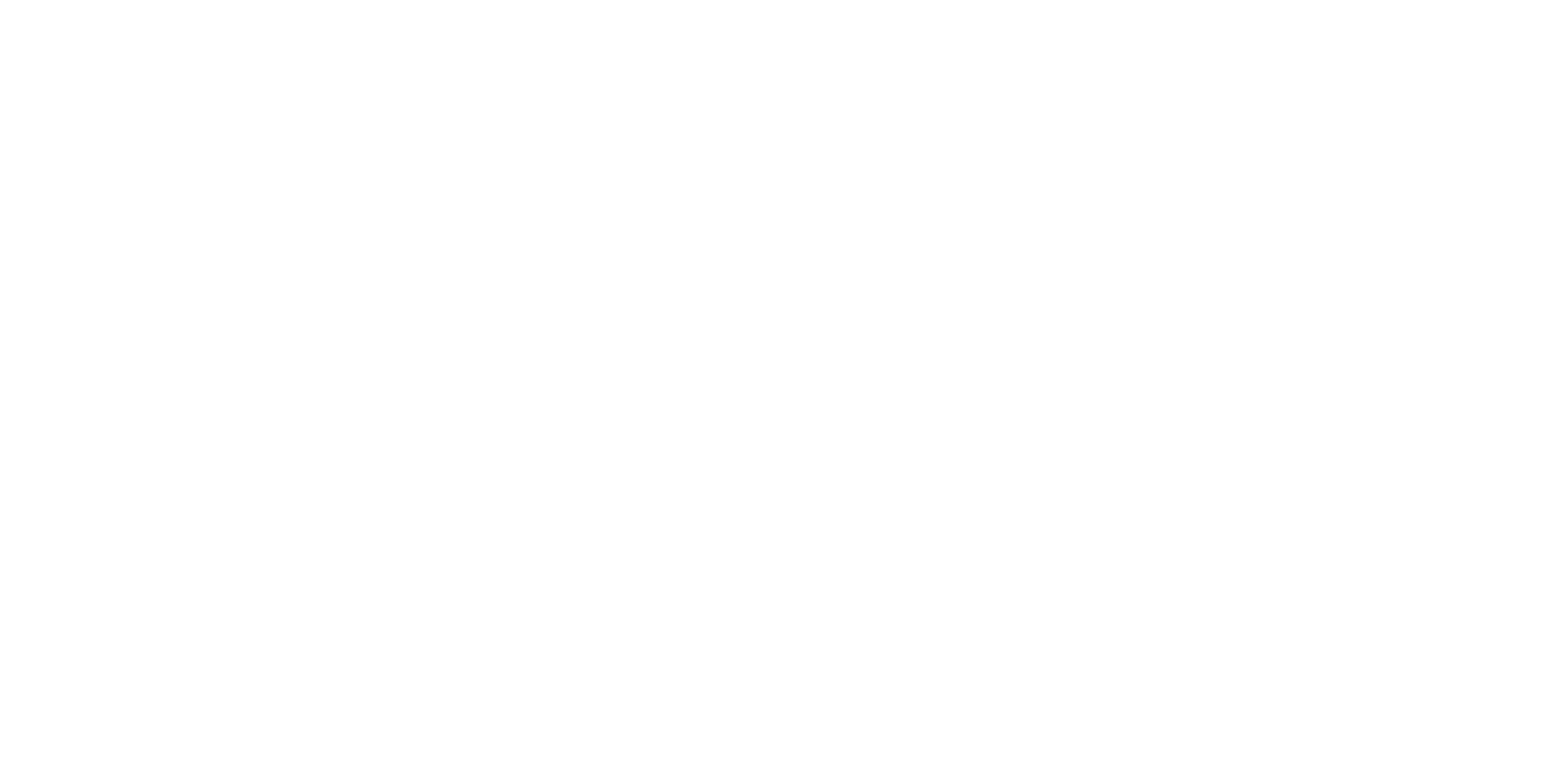 scroll, scrollTop: 0, scrollLeft: 0, axis: both 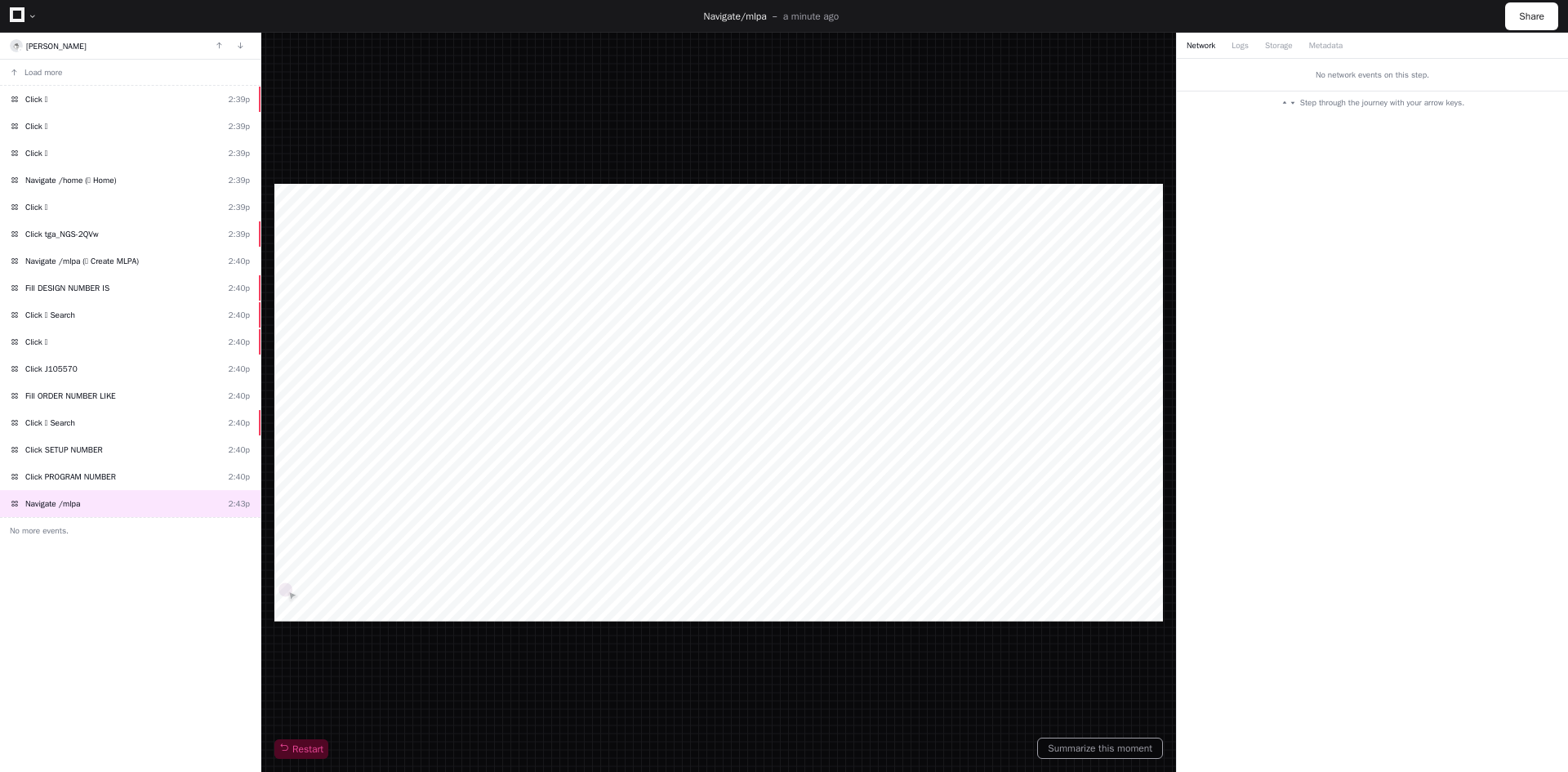 click on "No network events on this step." 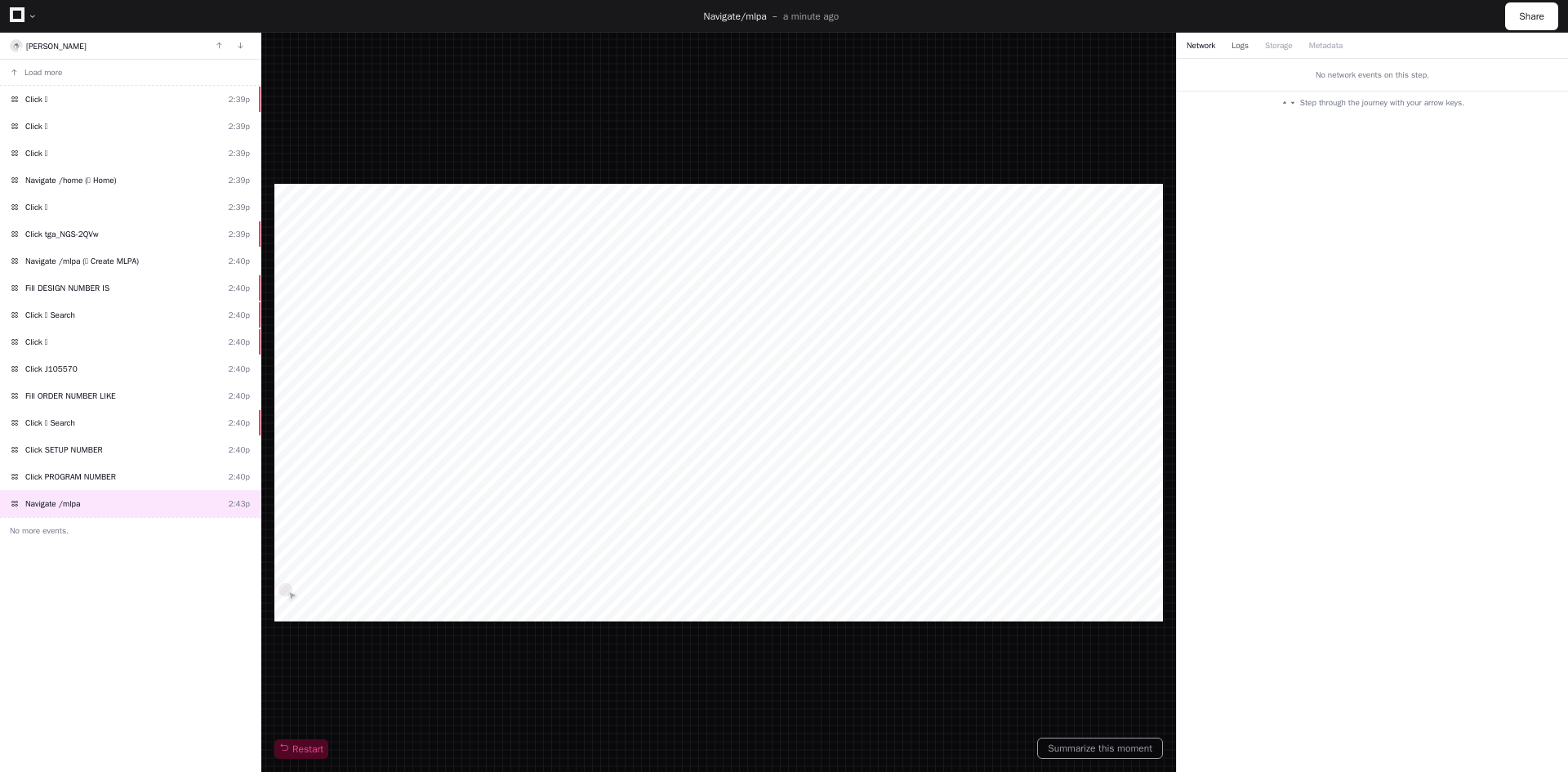 click on "Logs" 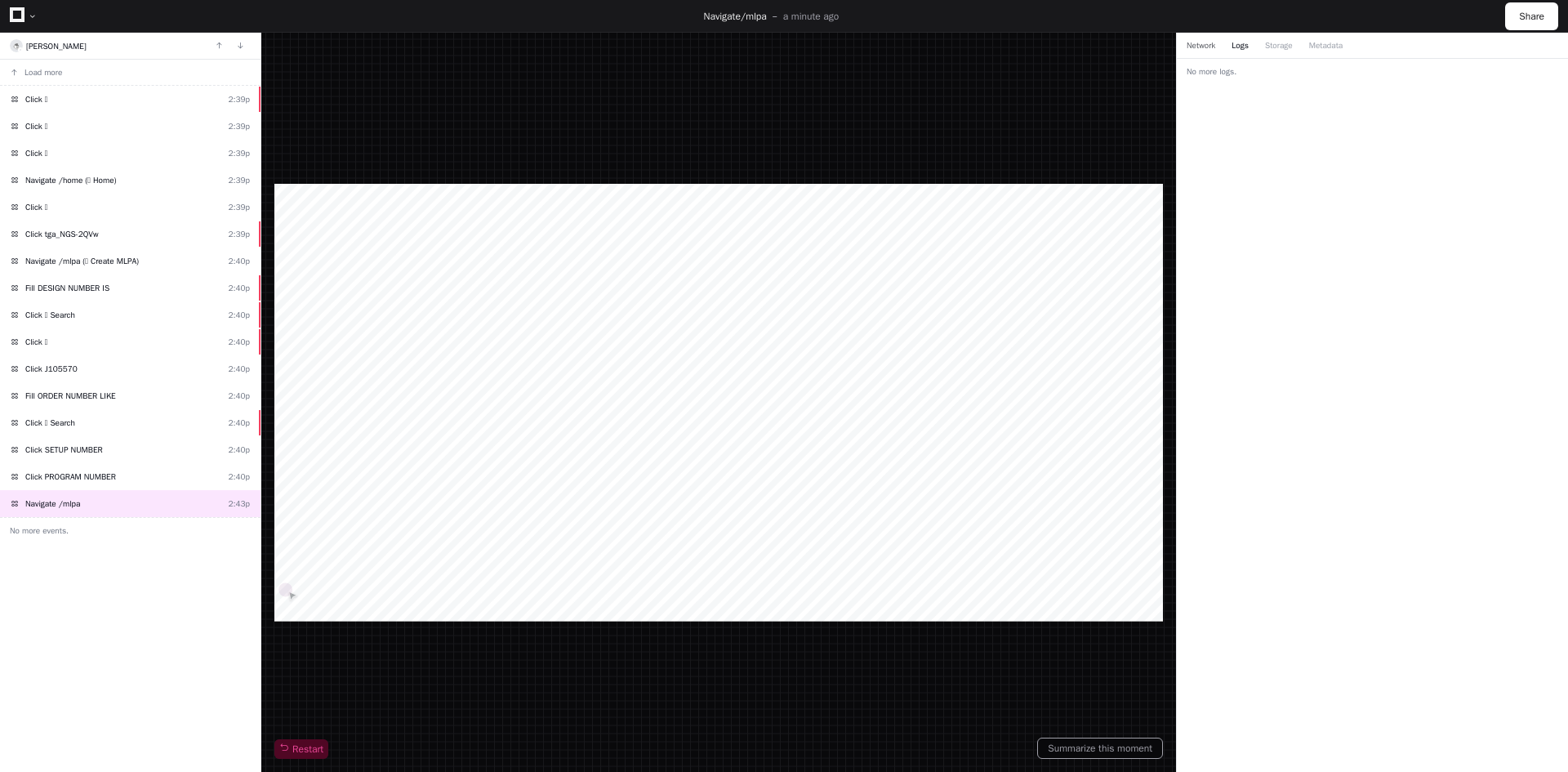 click on "Network" 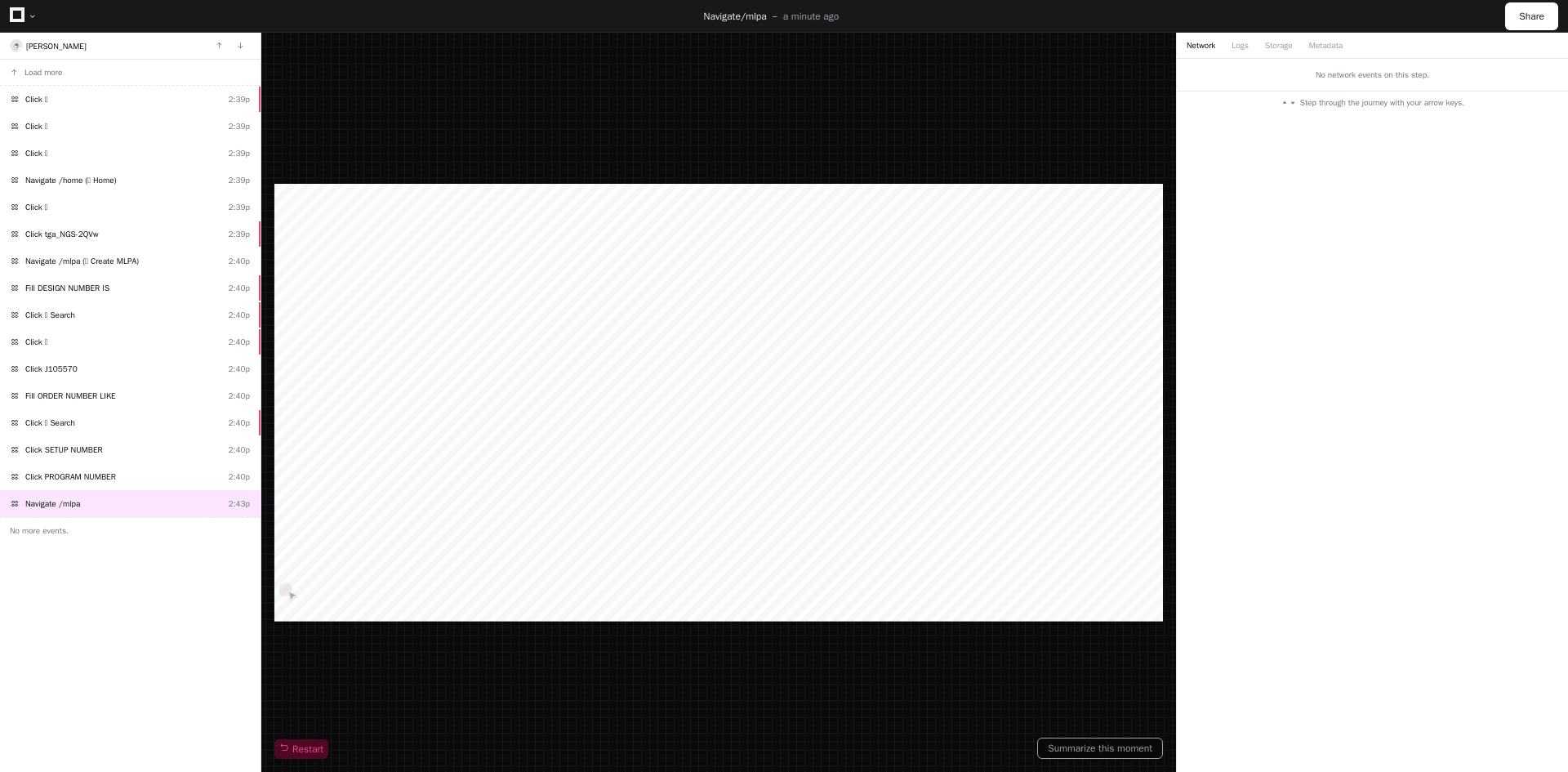click on "Step through the journey with your arrow keys." 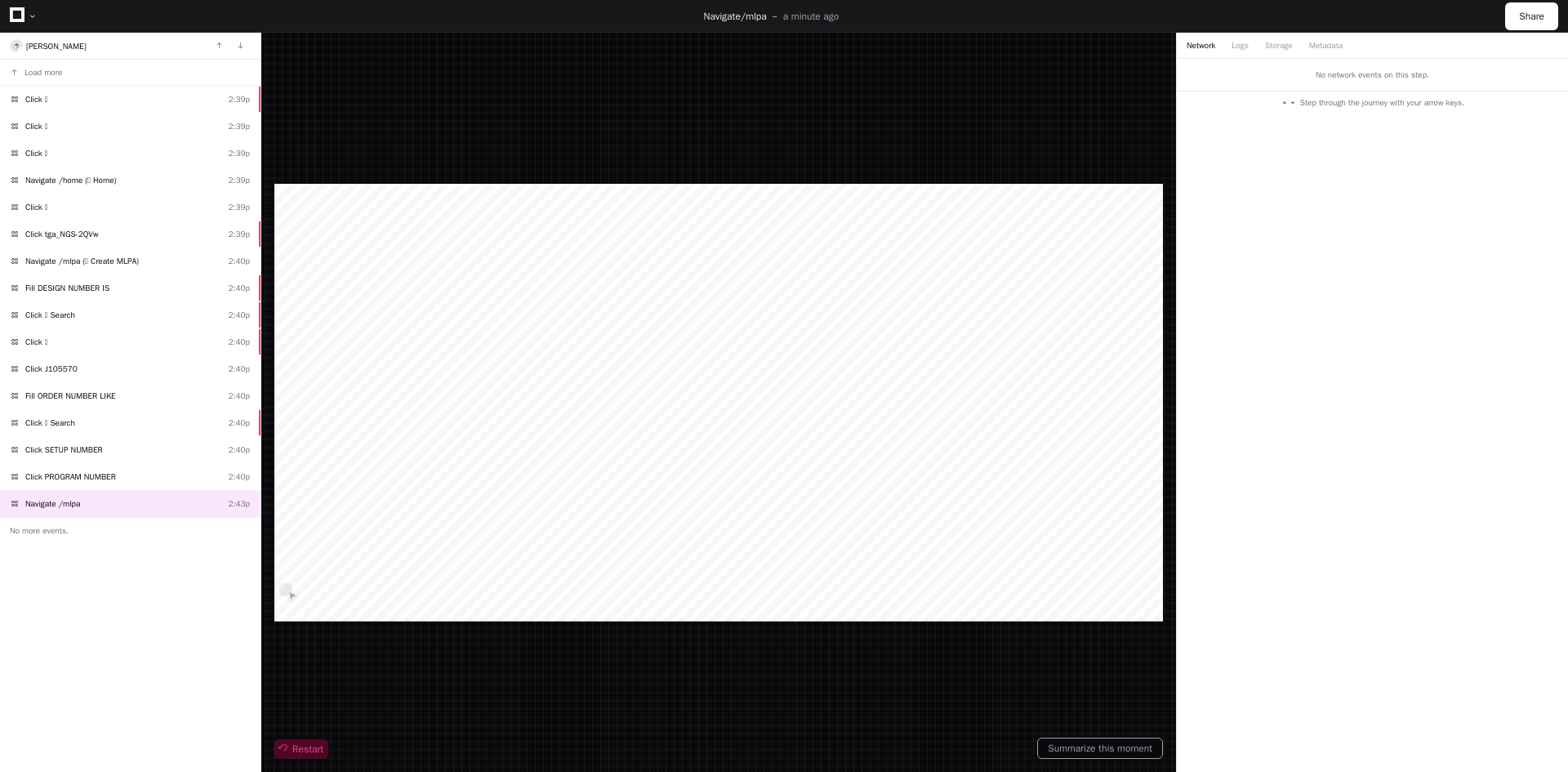 click on "Restart" 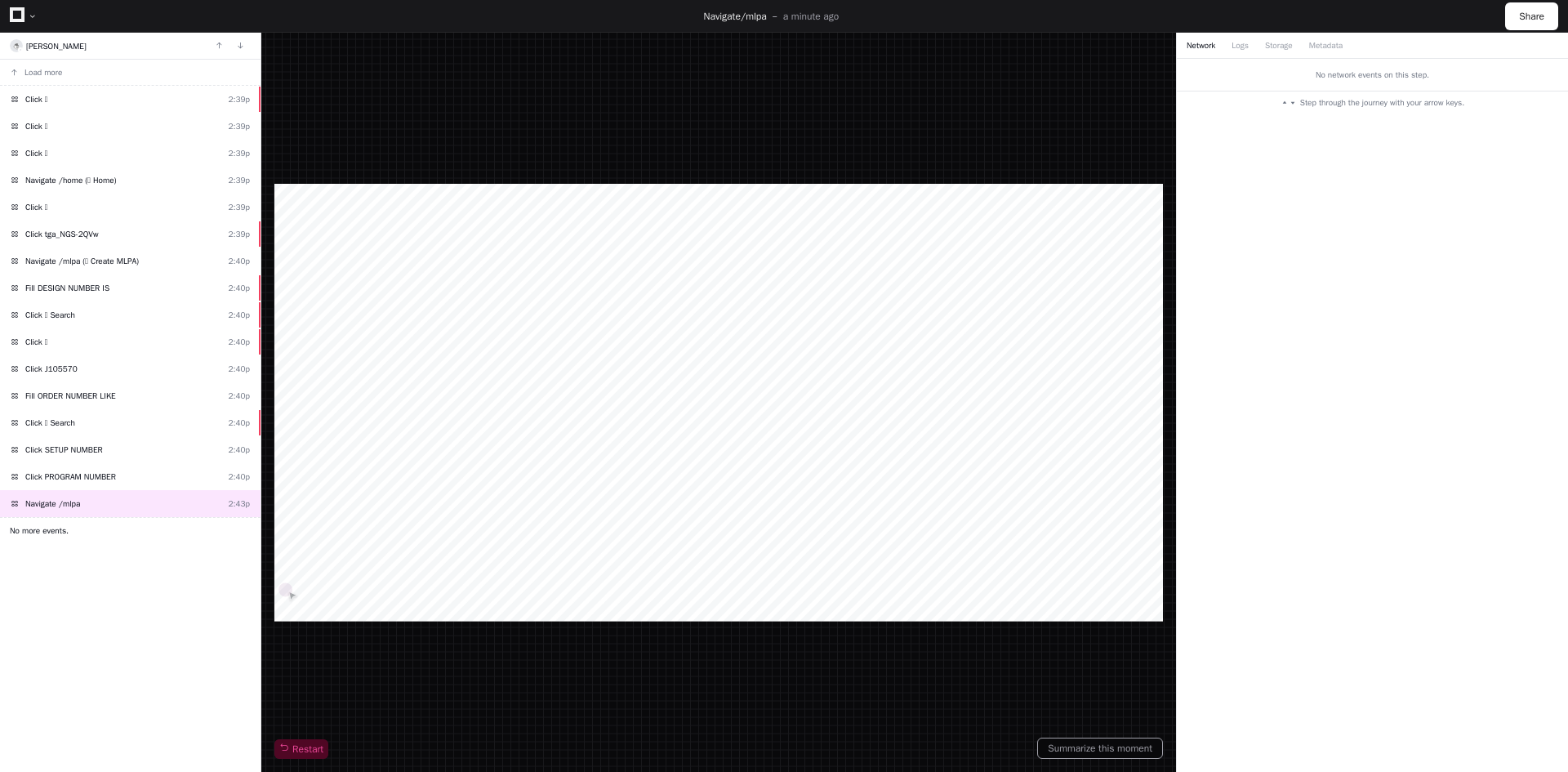 click on "No more events." 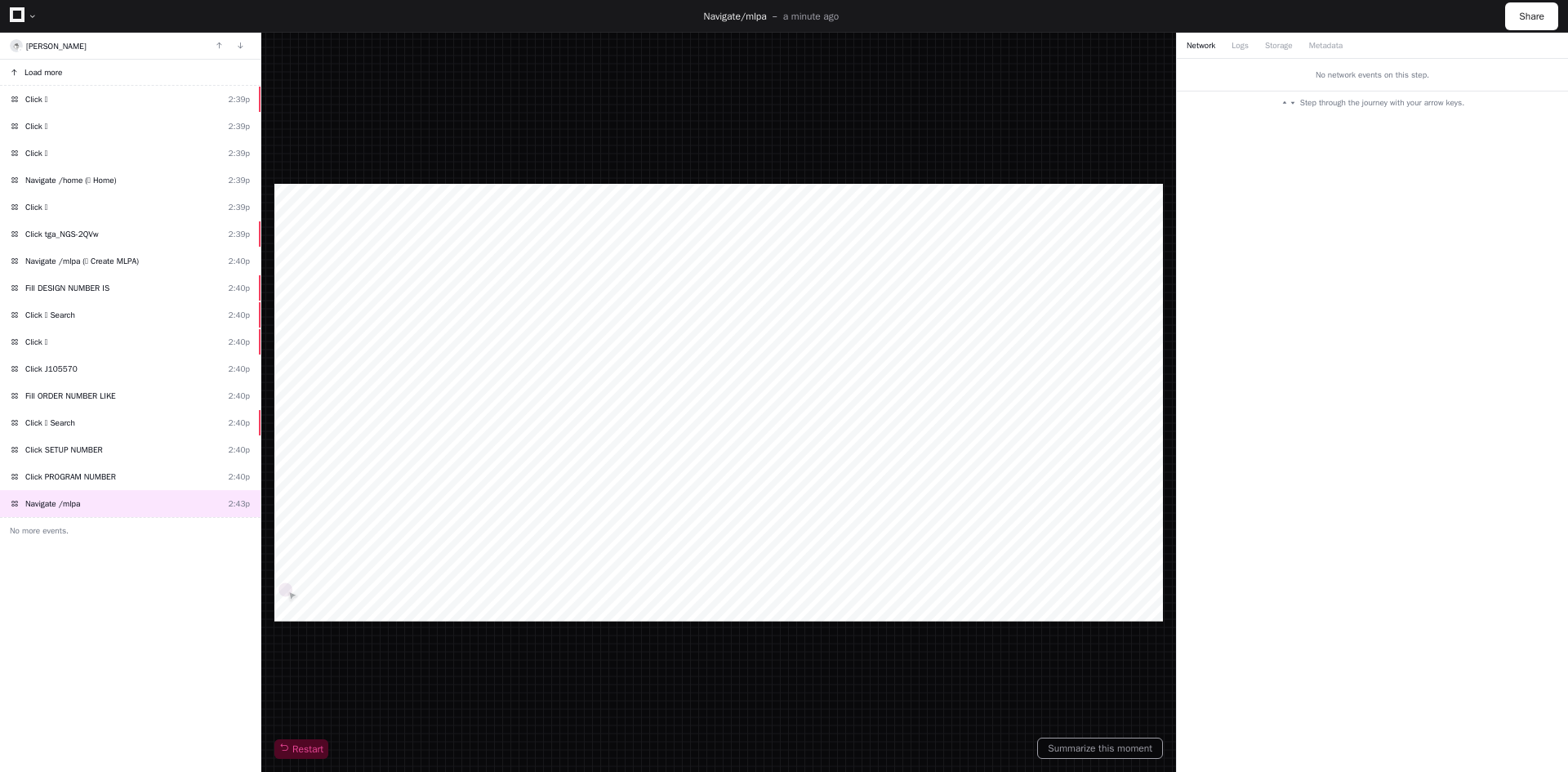 click on "Load more" 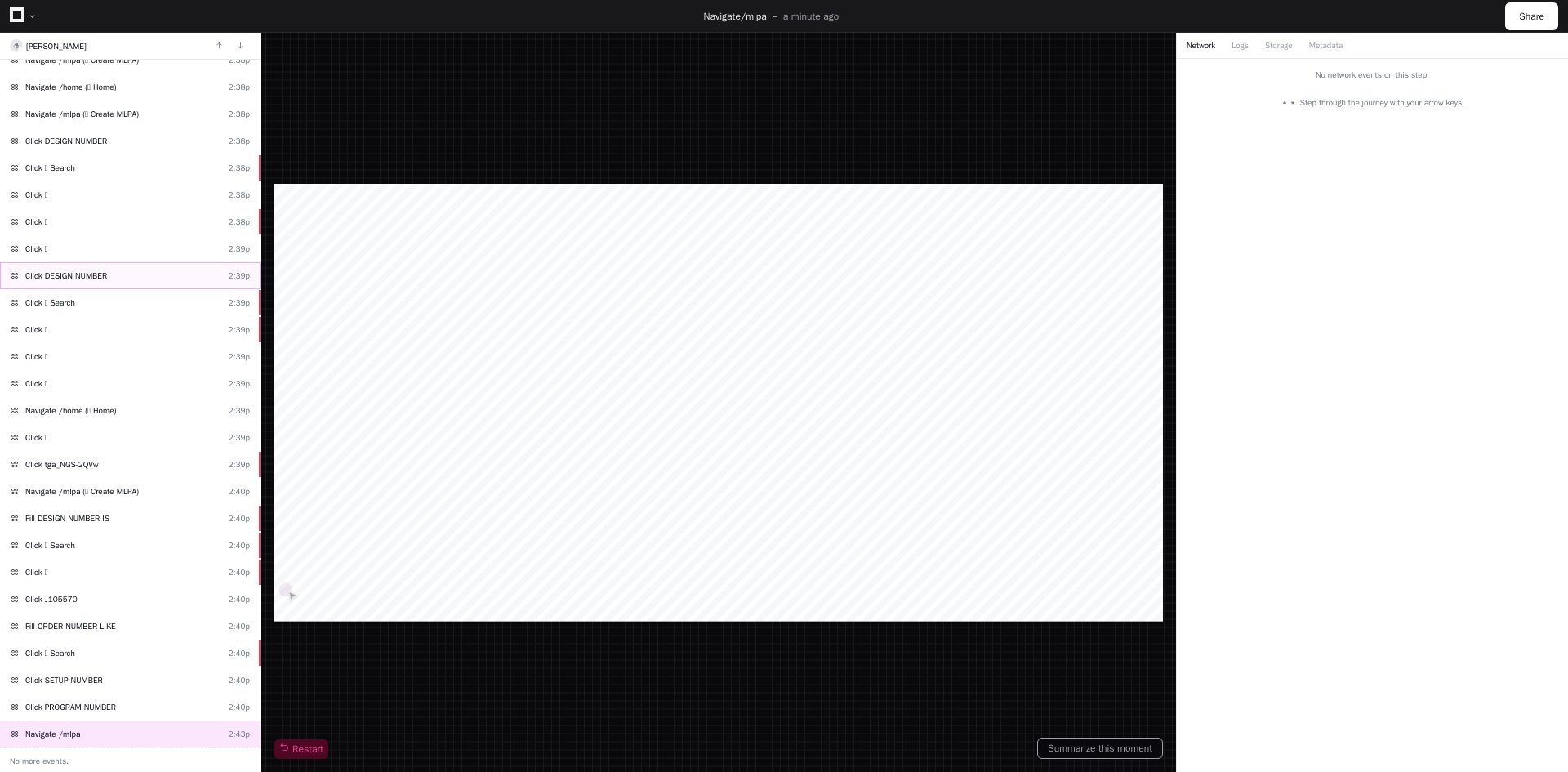 scroll, scrollTop: 175, scrollLeft: 0, axis: vertical 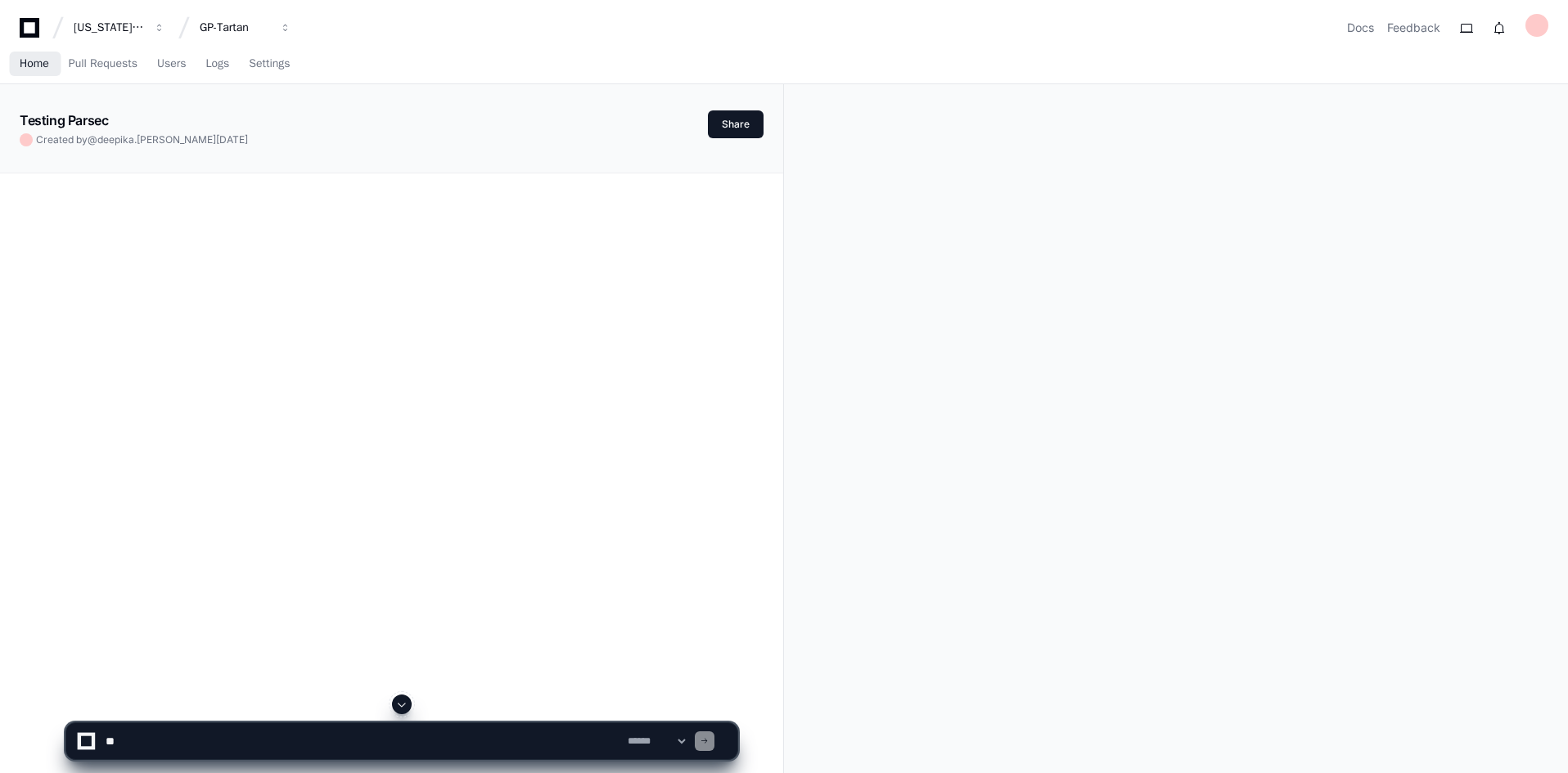 click on "Home" at bounding box center [34, 64] 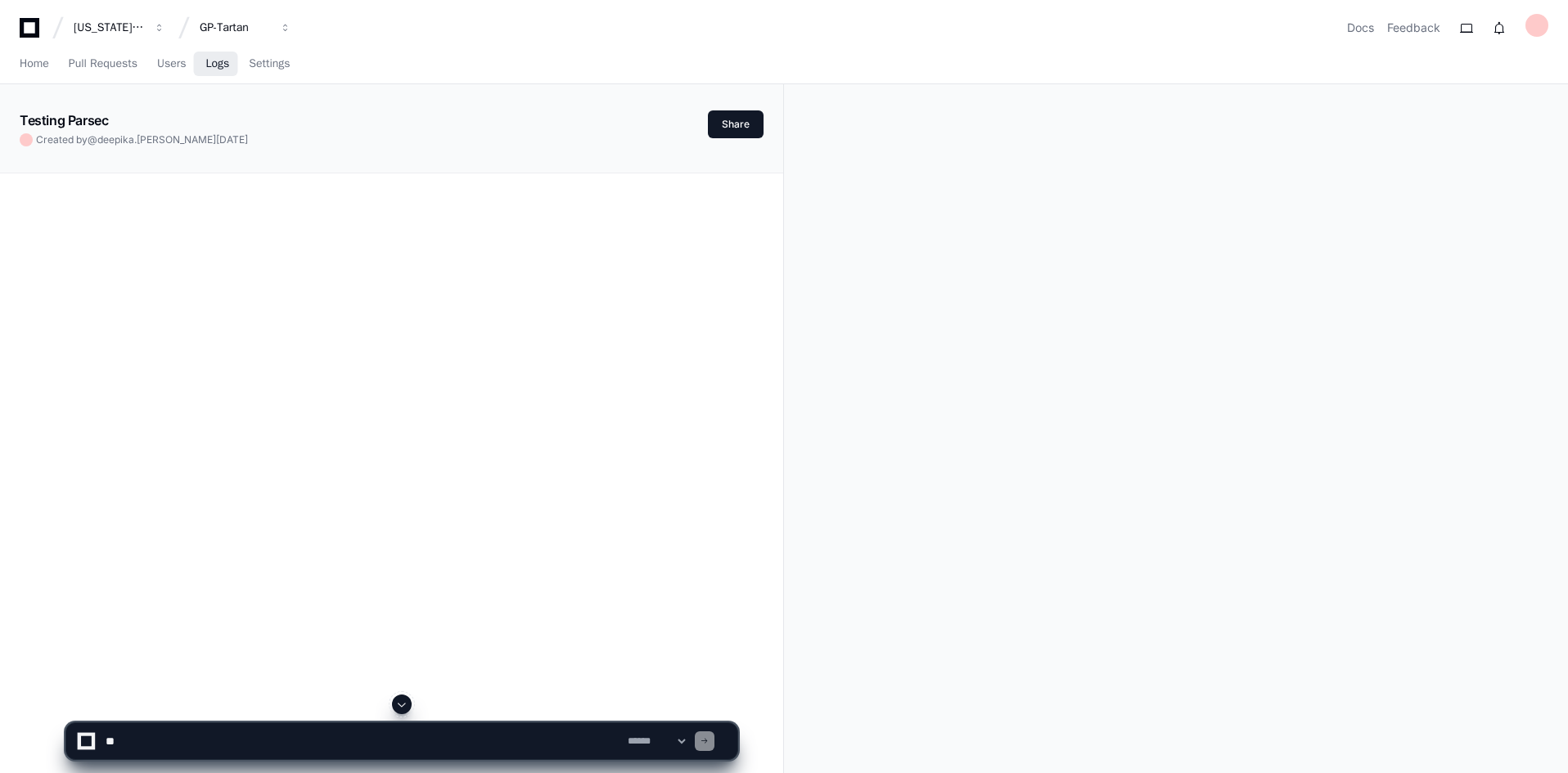 click on "Logs" at bounding box center [217, 64] 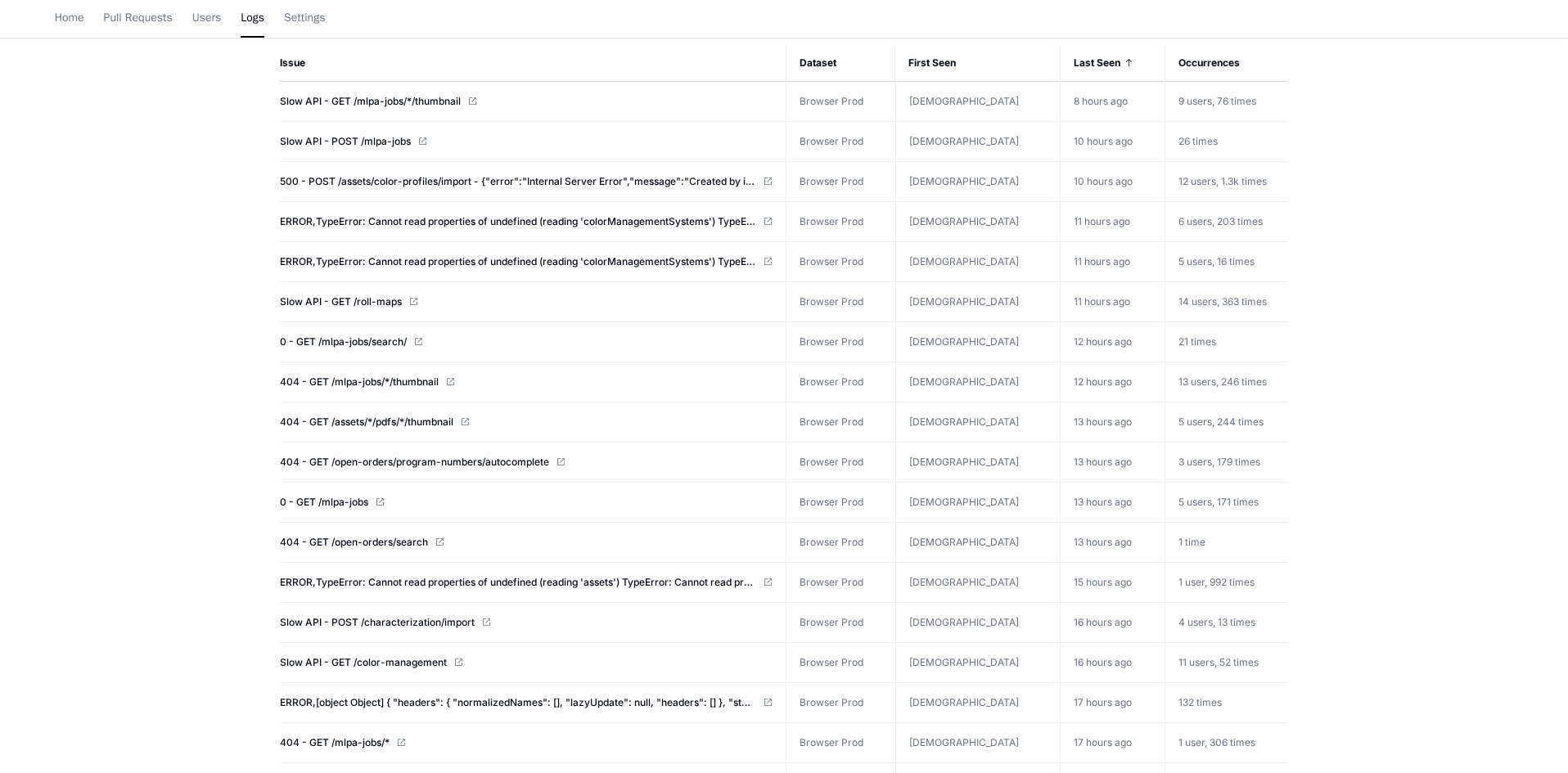 scroll, scrollTop: 0, scrollLeft: 0, axis: both 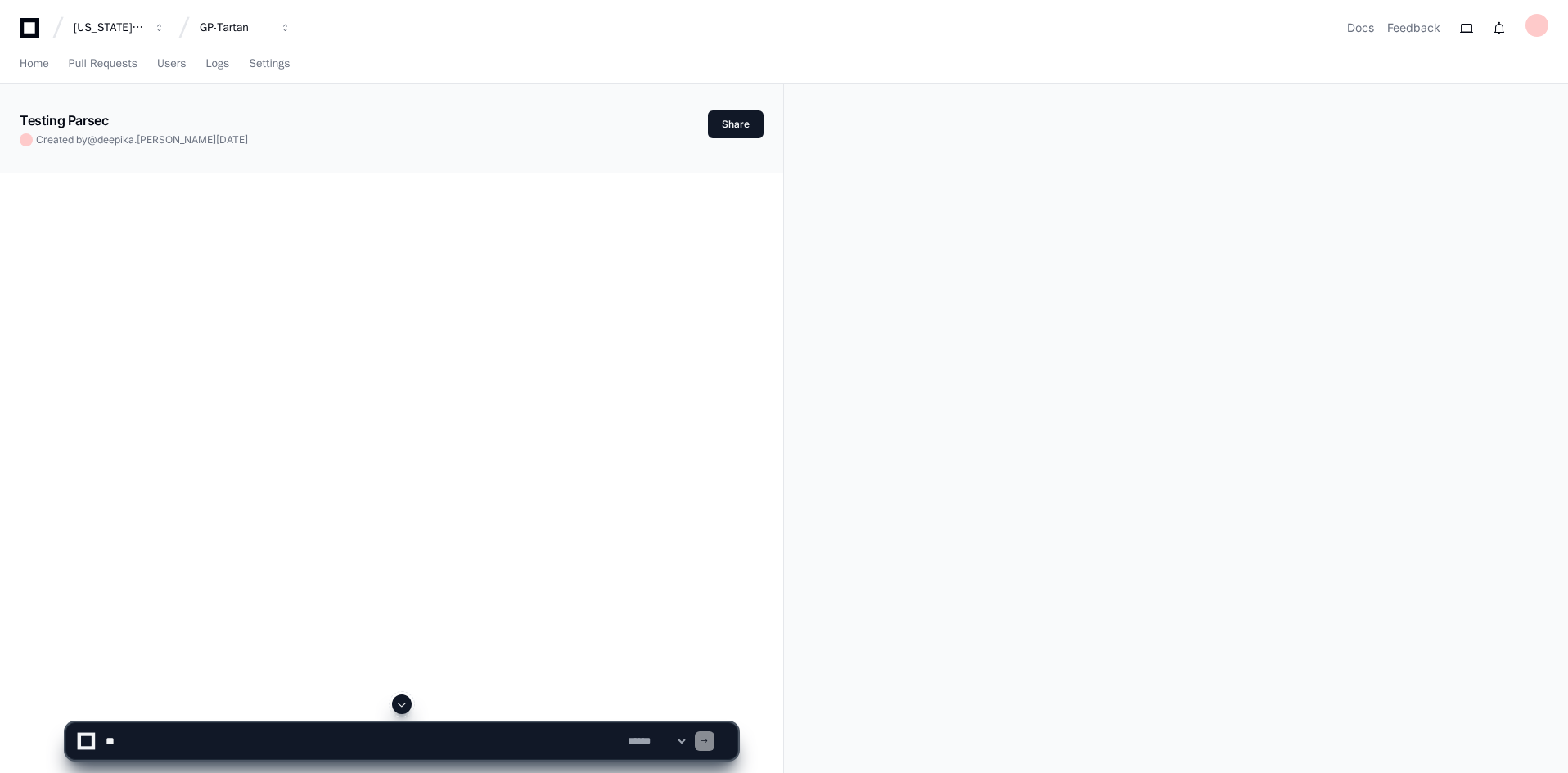 click 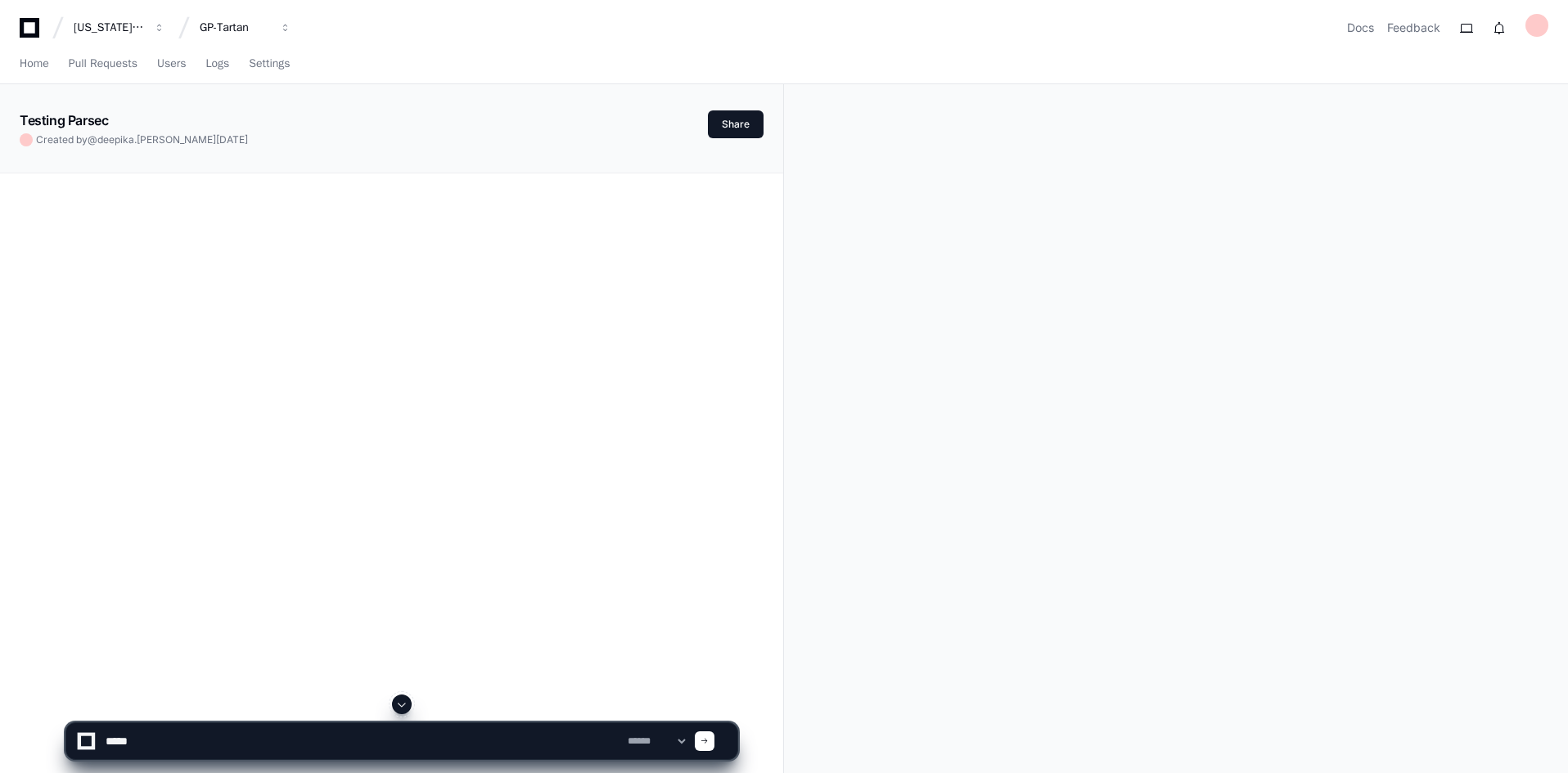 type on "******" 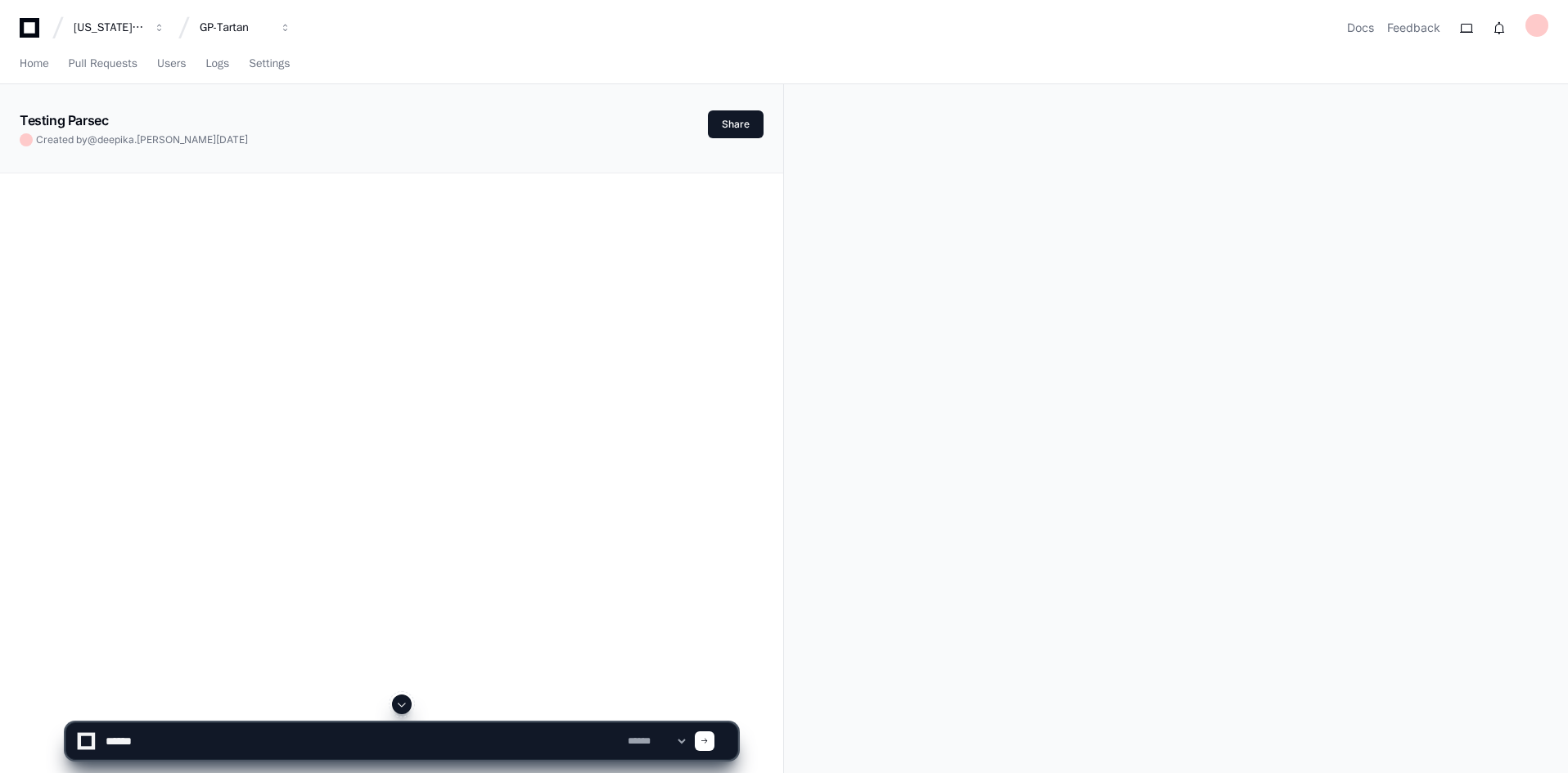 type 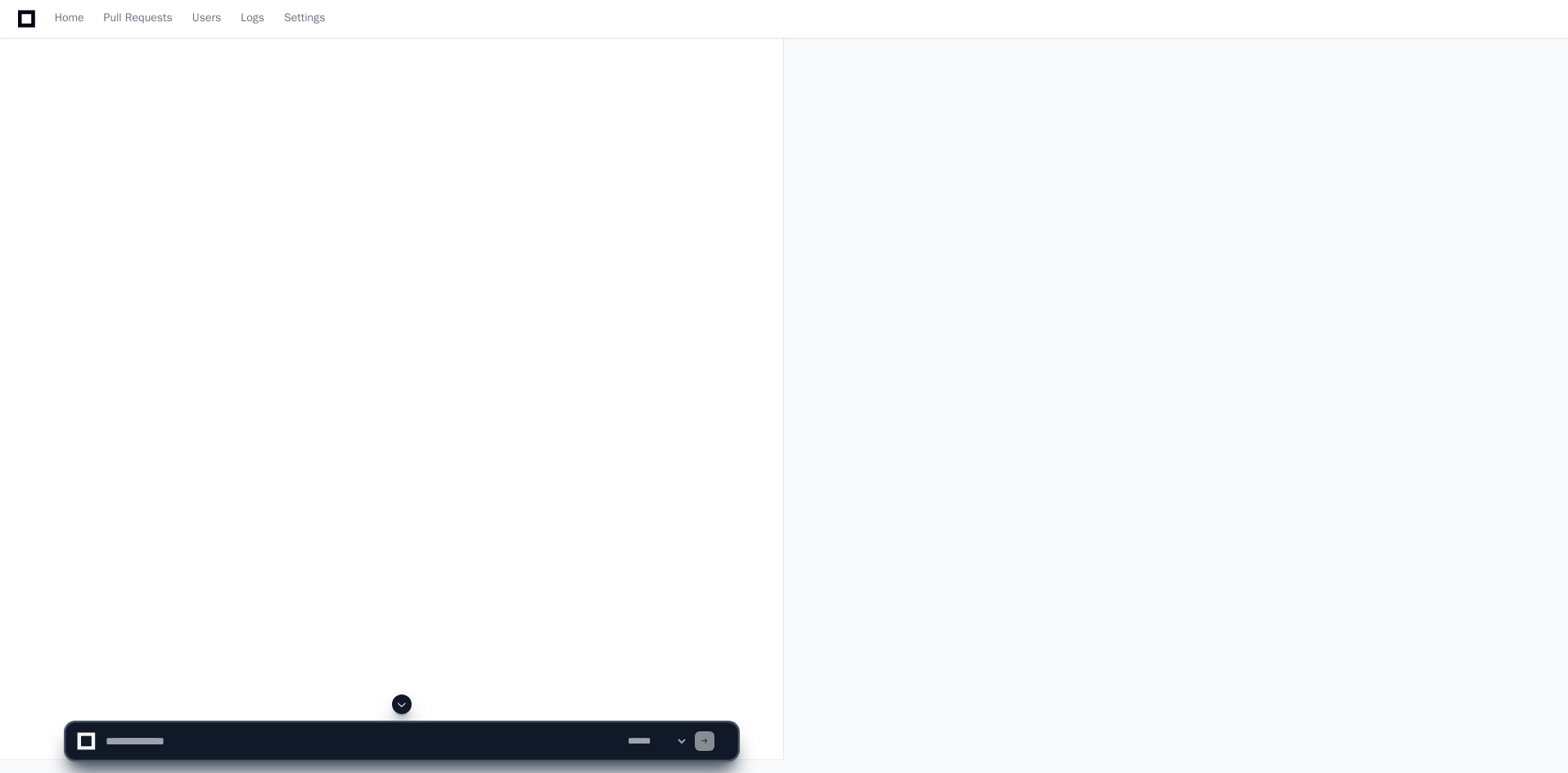scroll, scrollTop: 0, scrollLeft: 0, axis: both 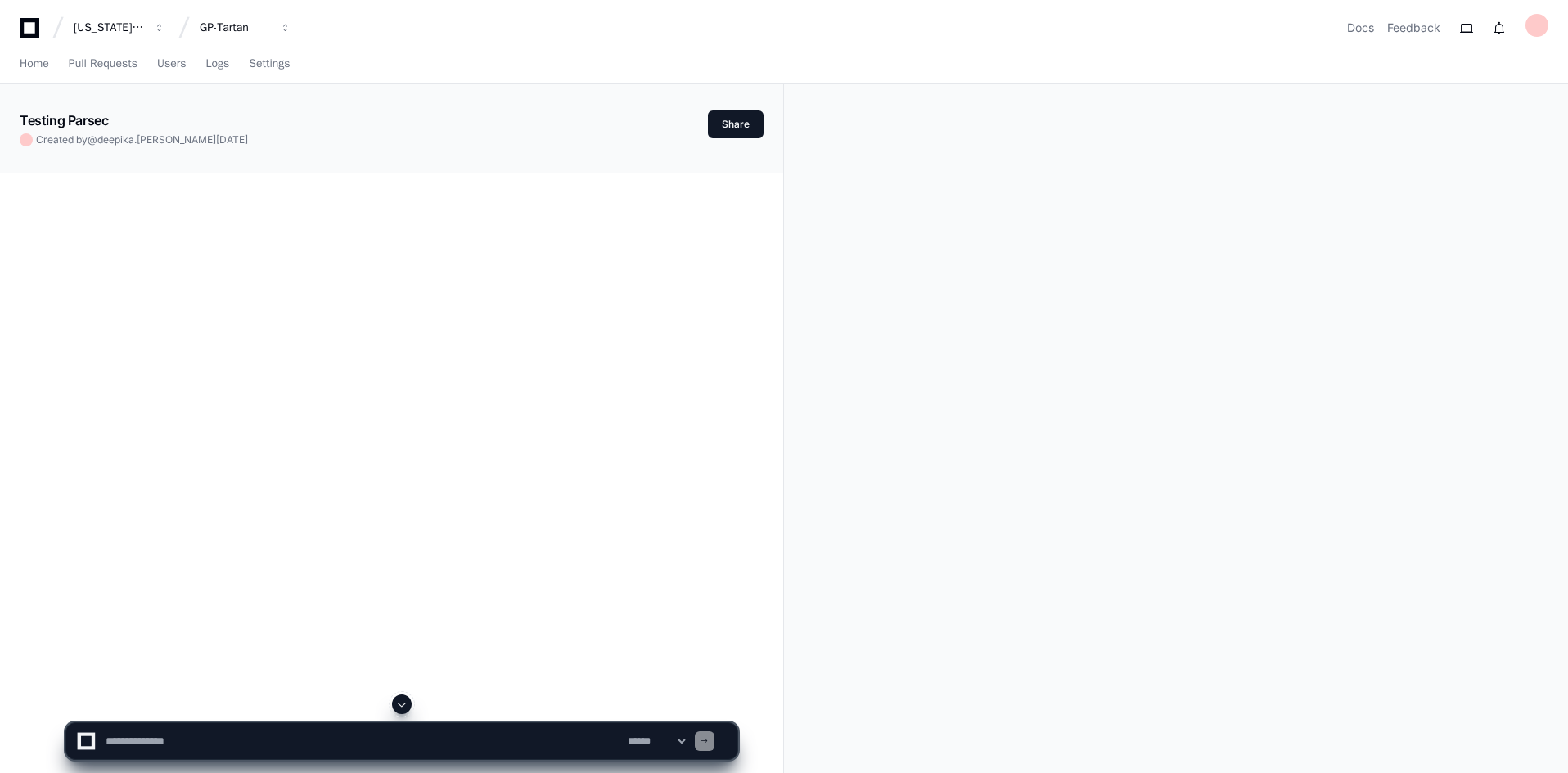 click on "Testing Parsec" 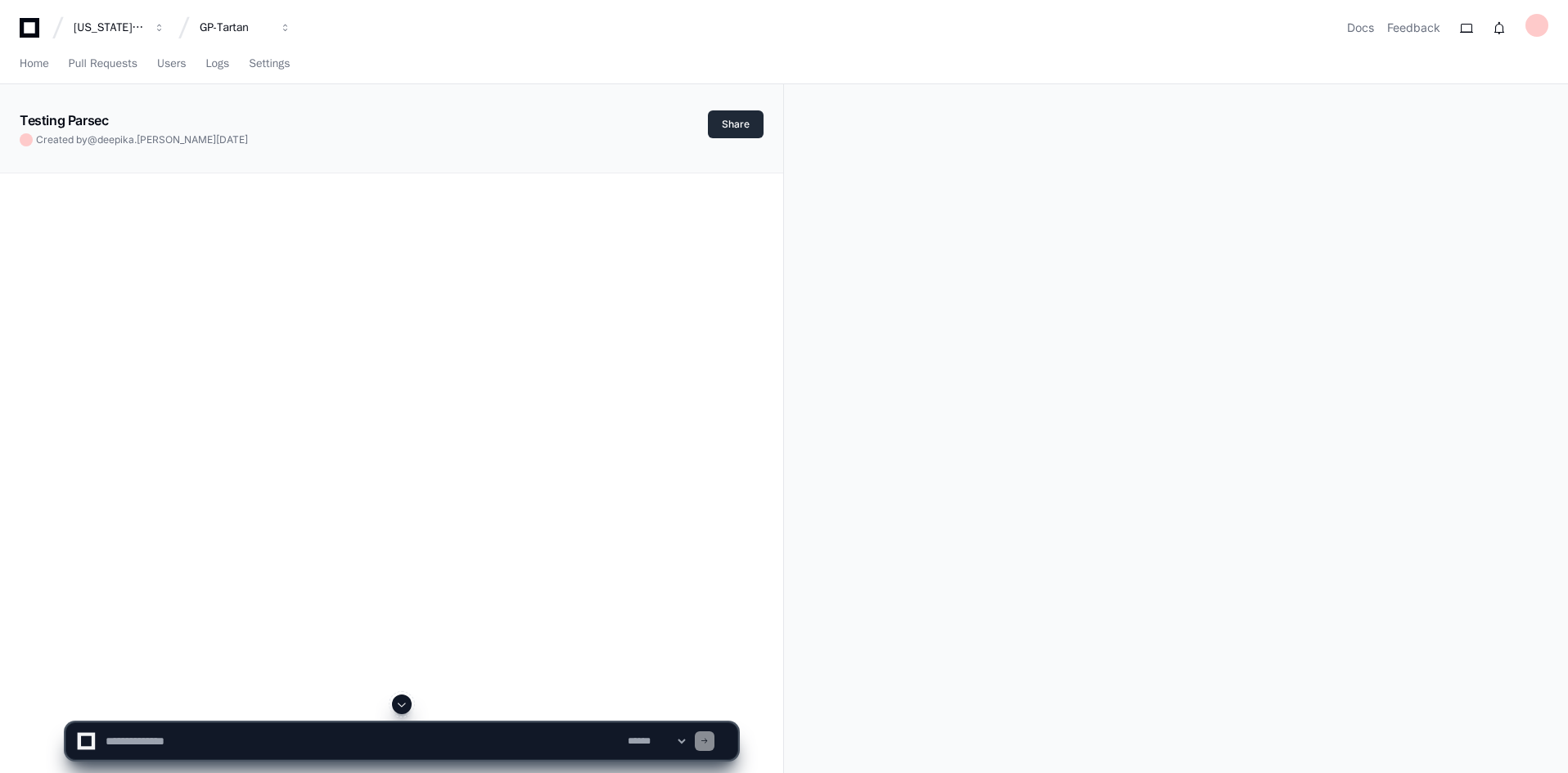 click on "Share" 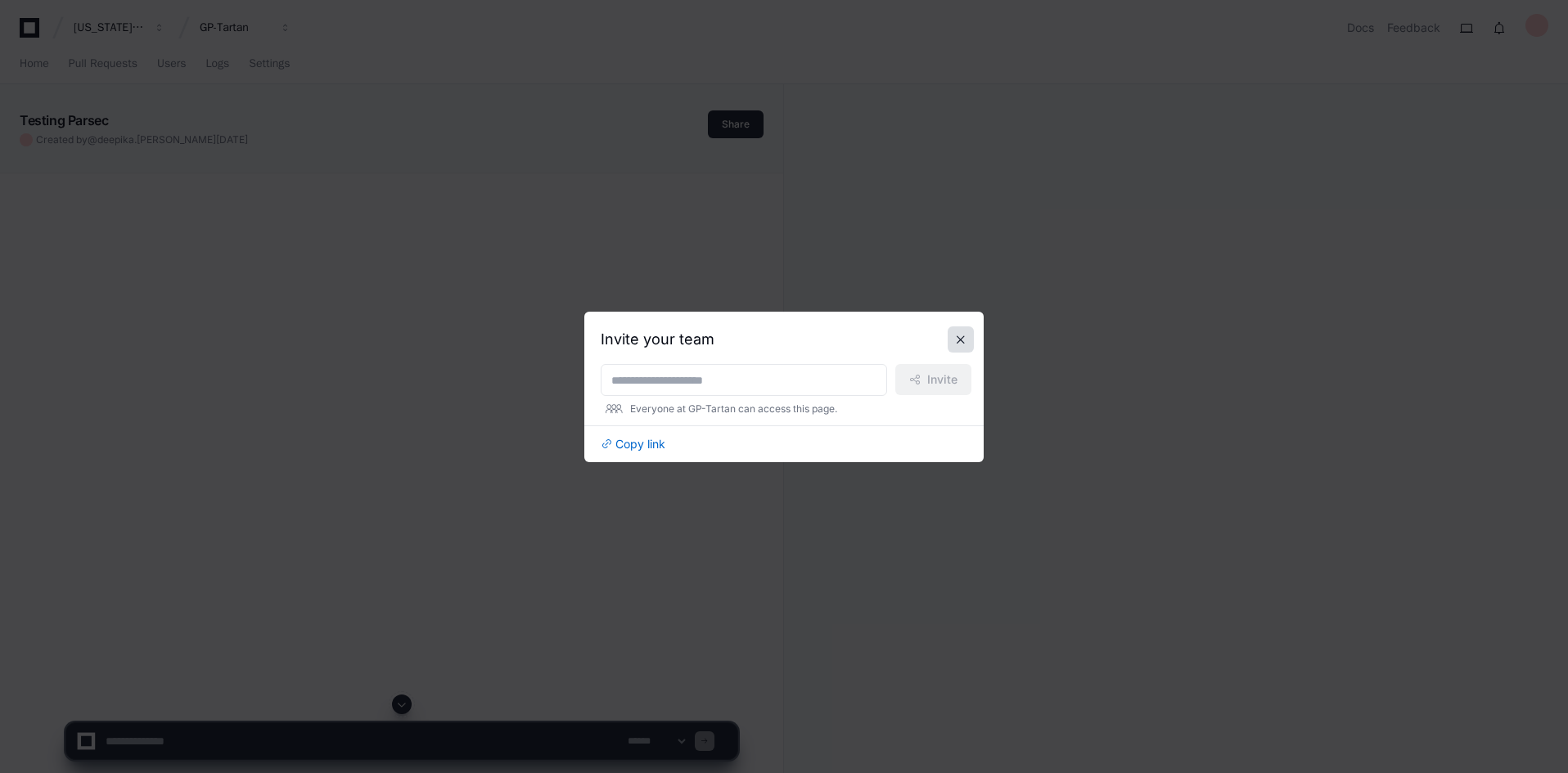 click at bounding box center [961, 339] 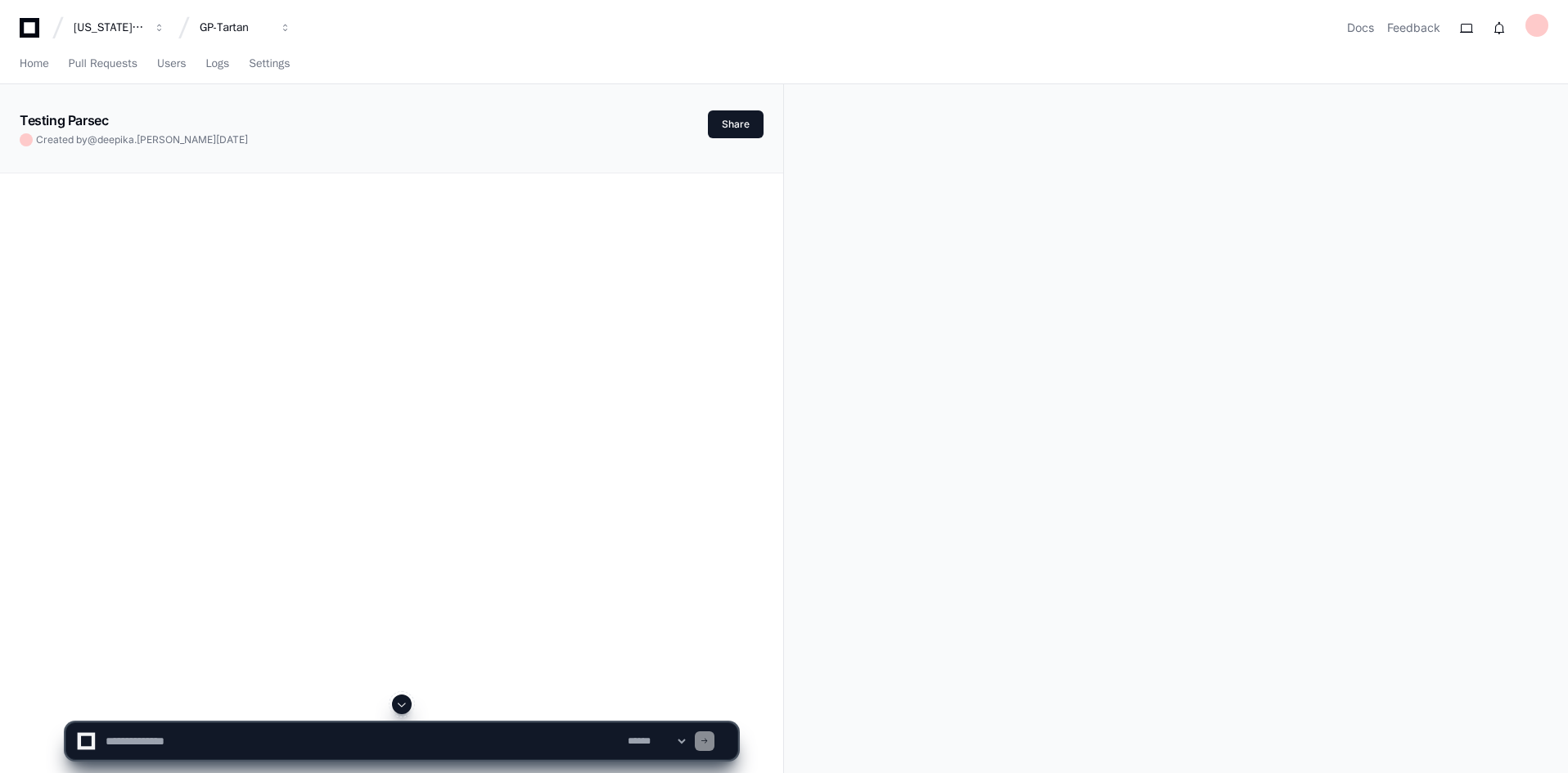click on "Created by  @ deepika.[PERSON_NAME]  [DATE]" 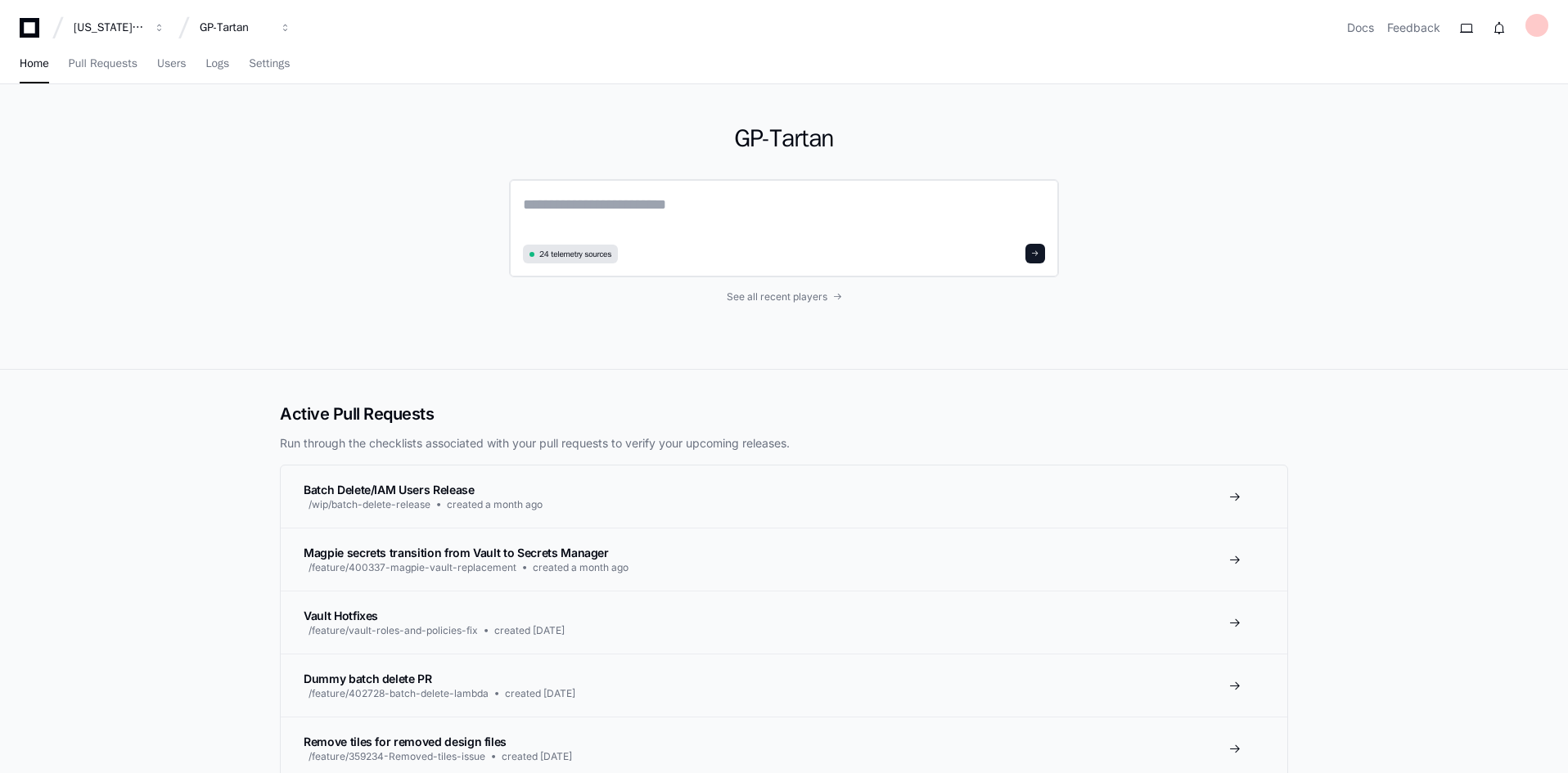 click on "24 telemetry sources" 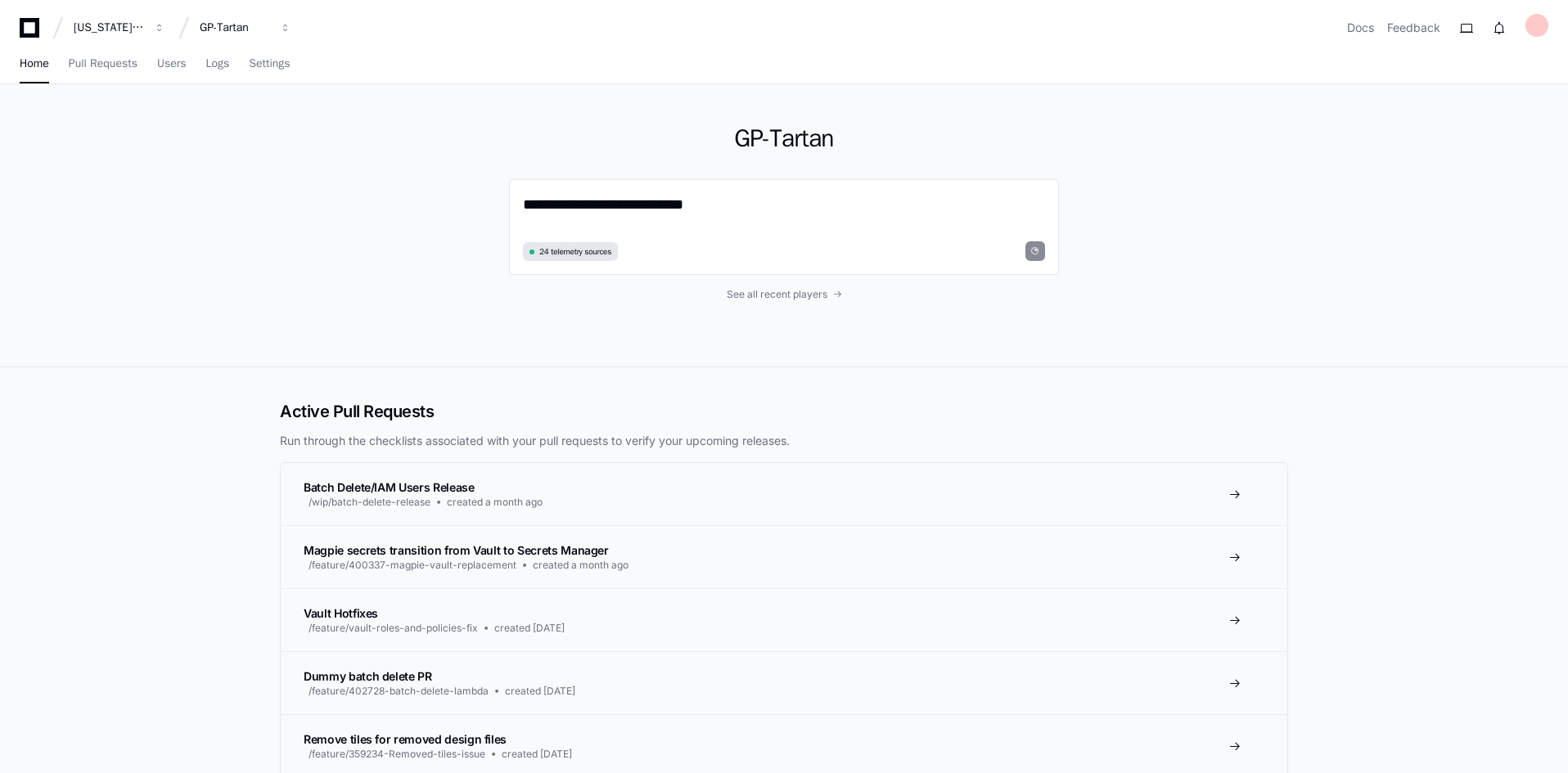 type on "**********" 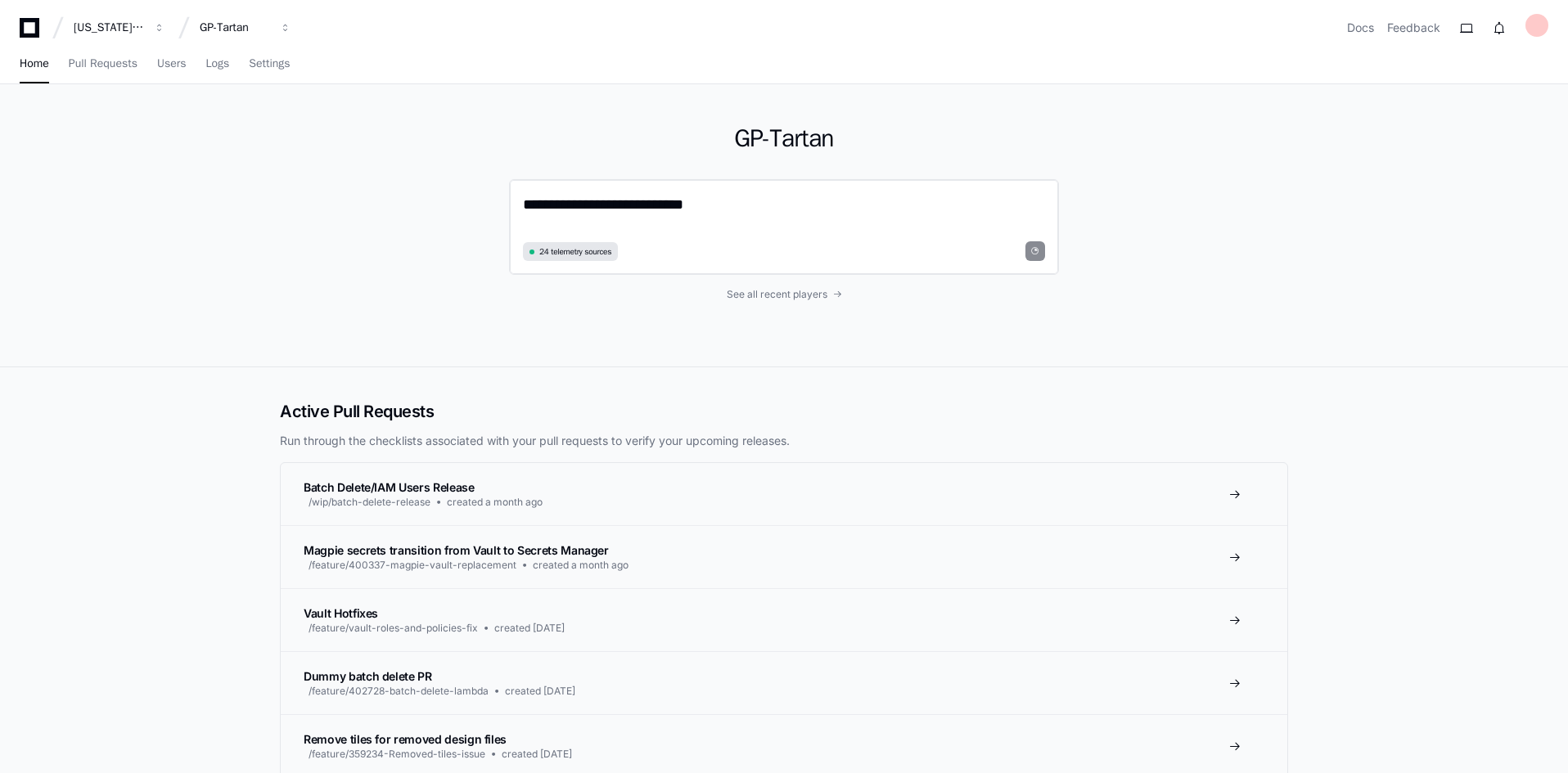 click on "**********" 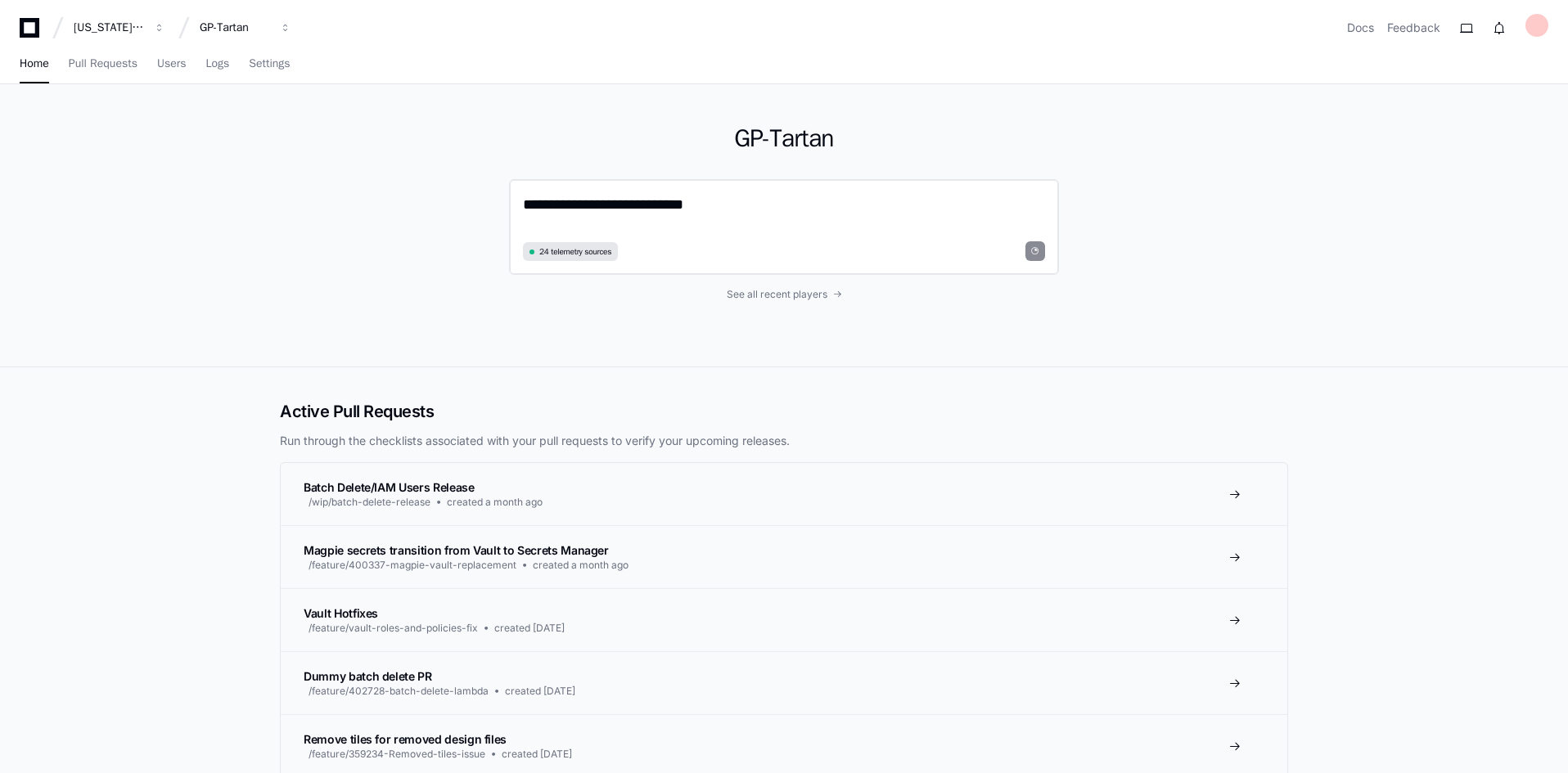 click on "**********" 